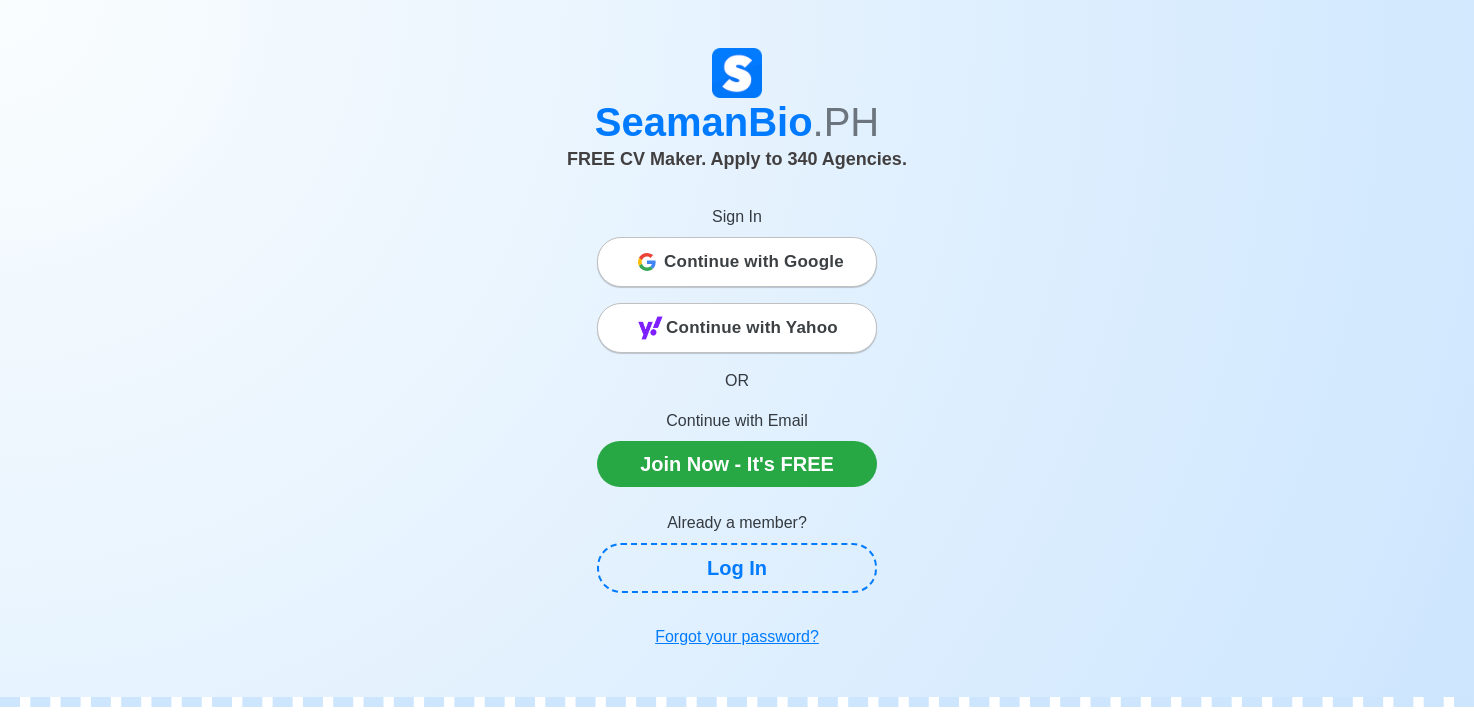 scroll, scrollTop: 0, scrollLeft: 0, axis: both 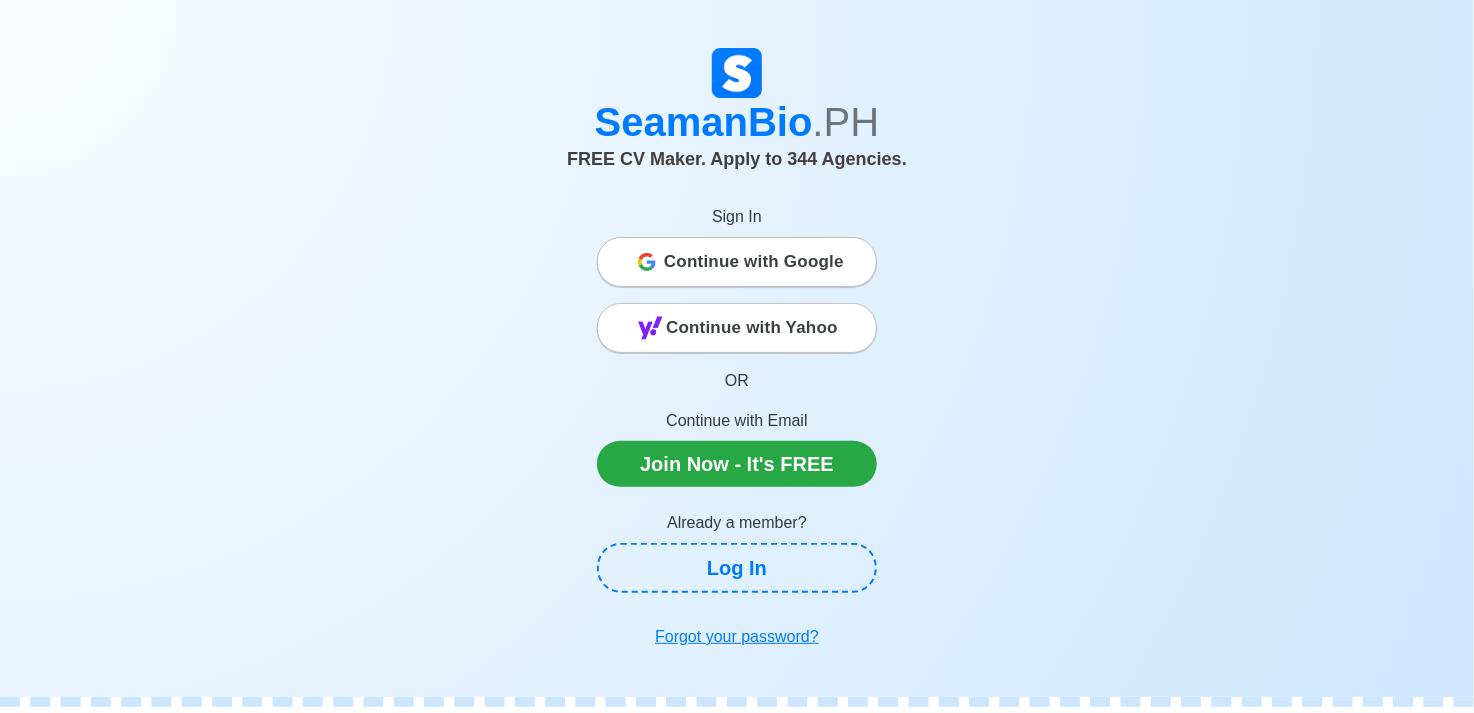 click on "Continue with Google" at bounding box center (754, 262) 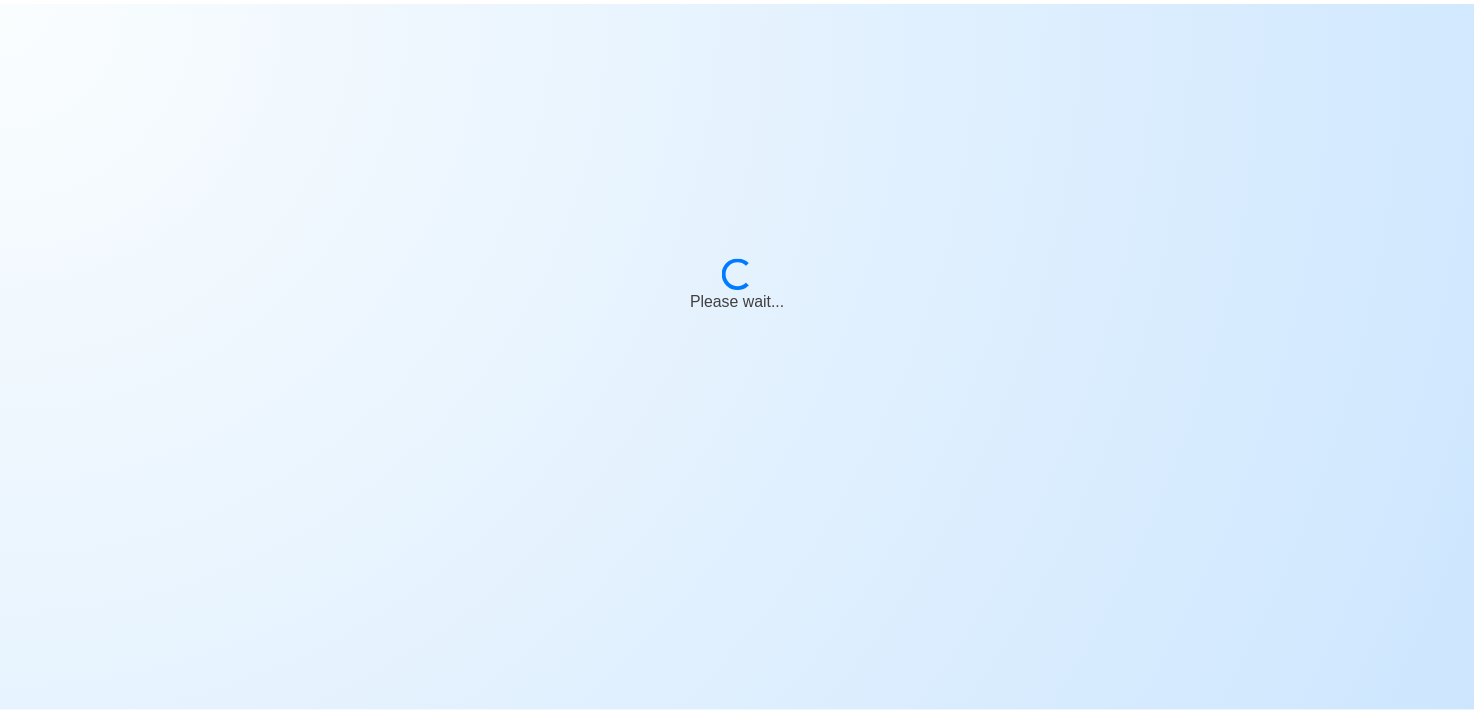 scroll, scrollTop: 0, scrollLeft: 0, axis: both 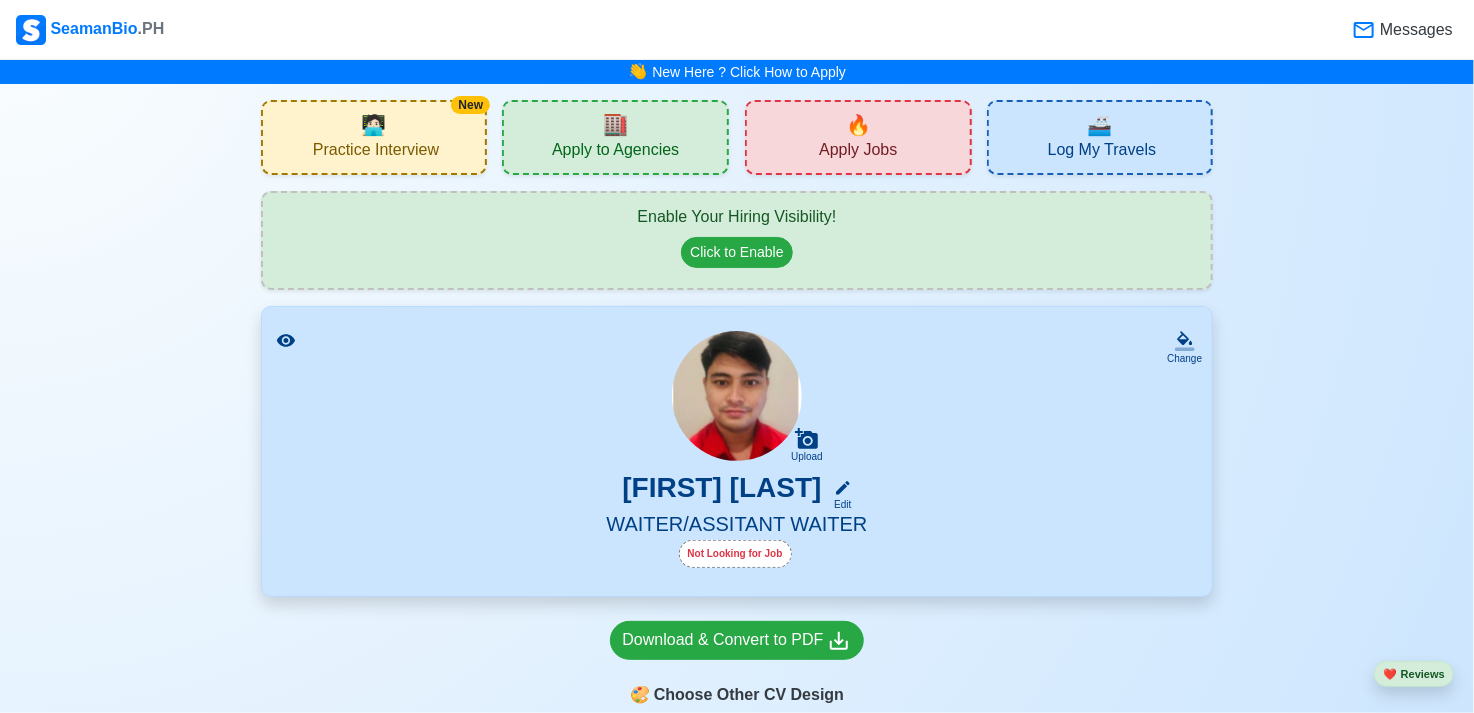 click on "WAITER/ASSITANT WAITER" at bounding box center (737, 526) 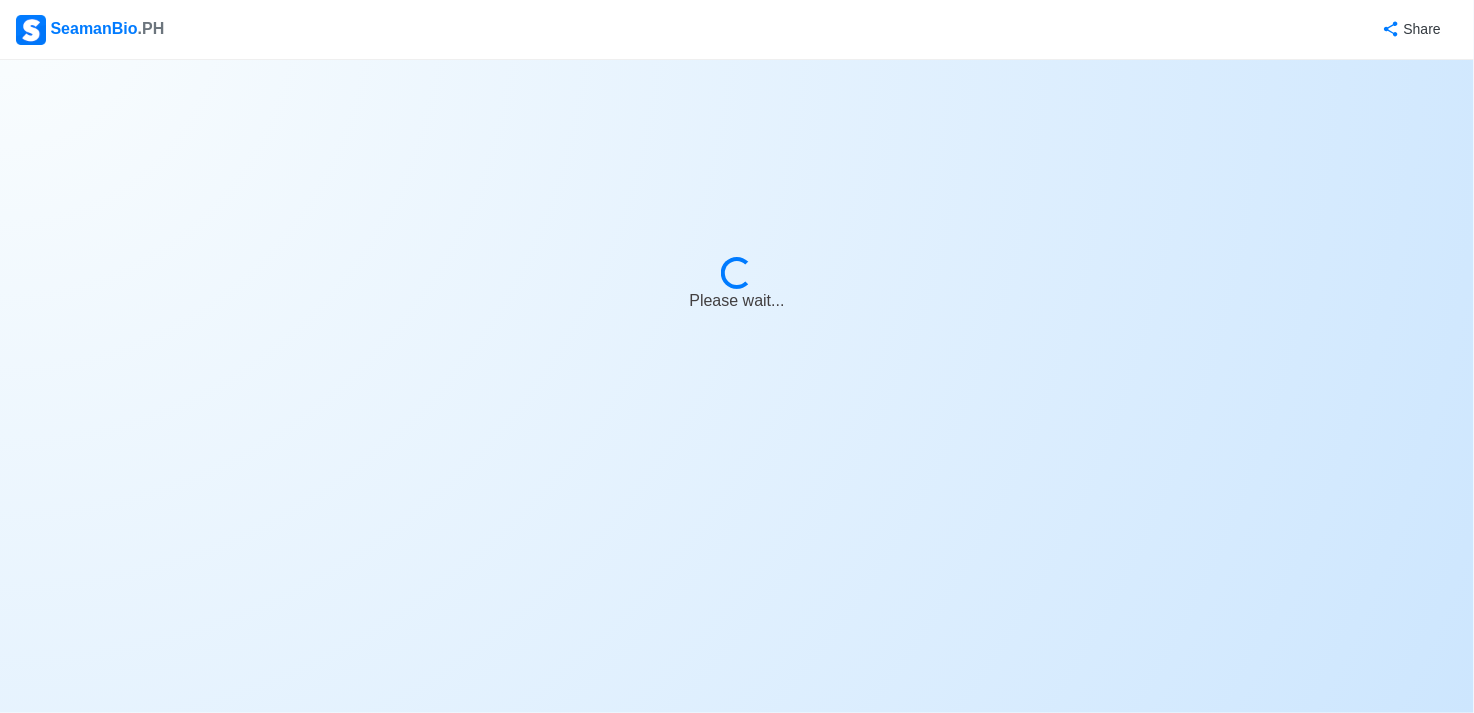 select on "Visible for Hiring" 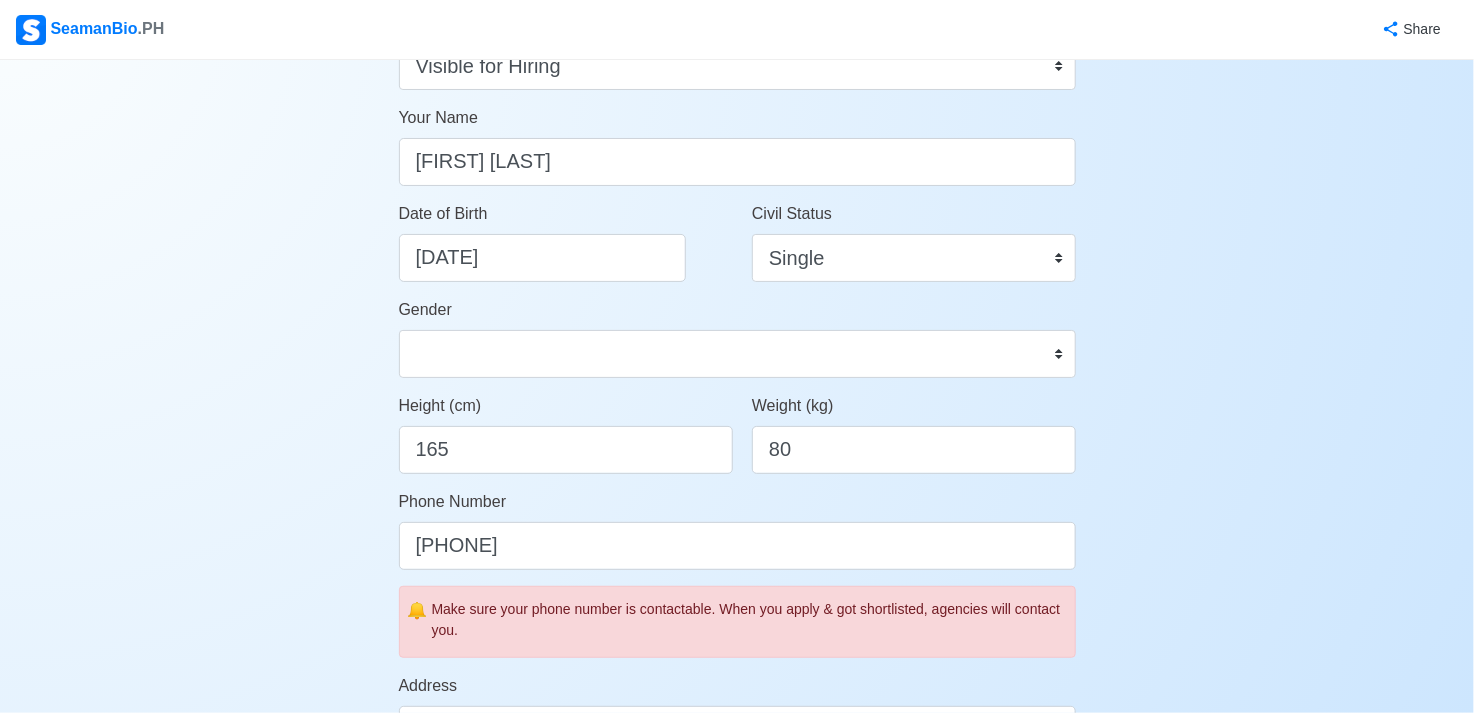 scroll, scrollTop: 0, scrollLeft: 0, axis: both 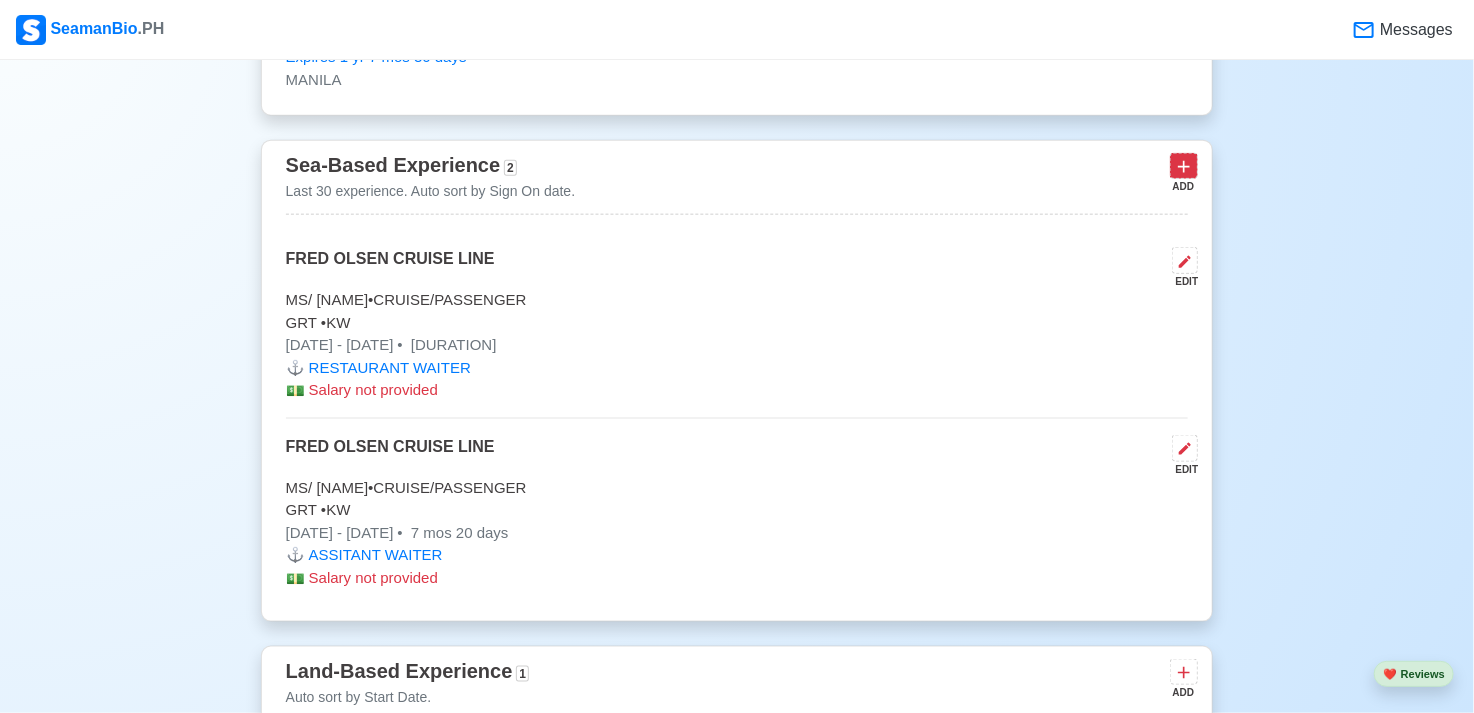 click at bounding box center [1184, 165] 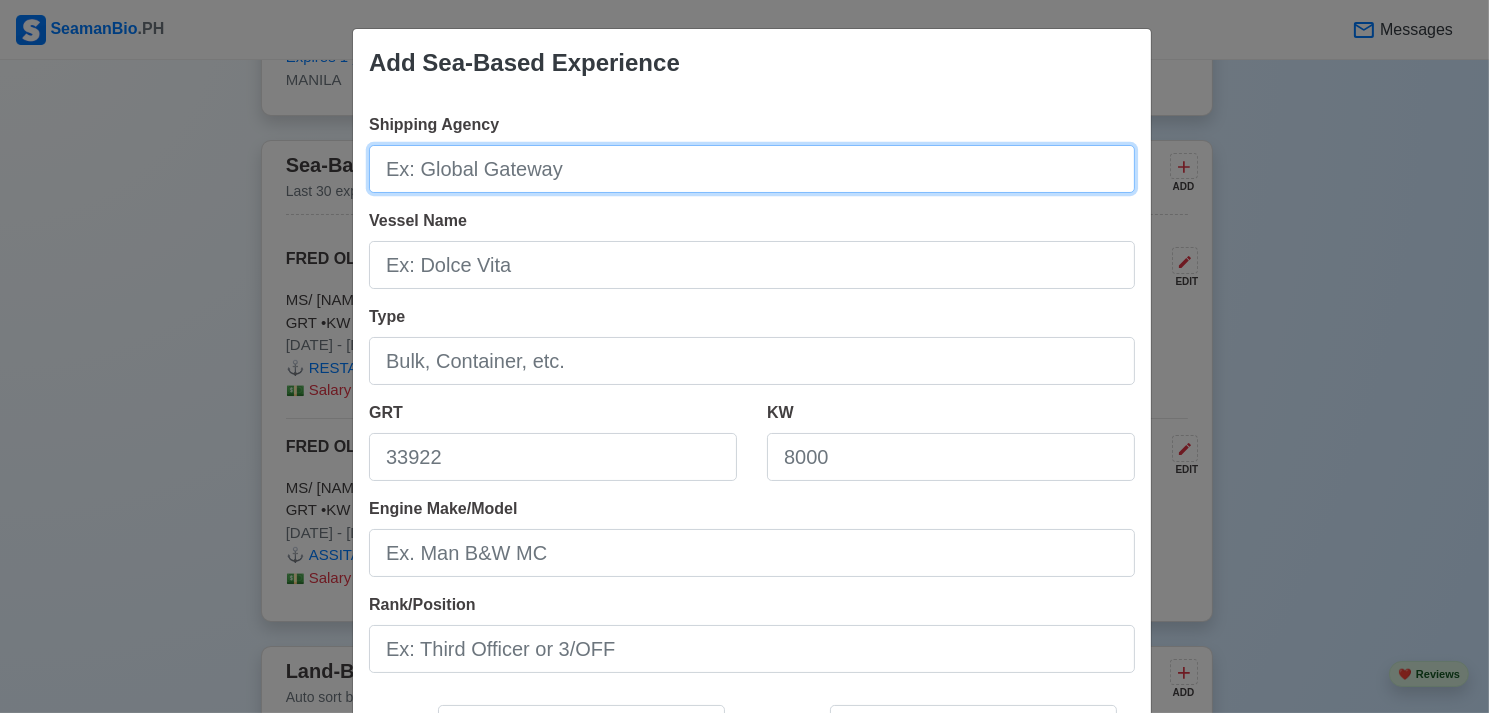 click on "Shipping Agency" at bounding box center (752, 169) 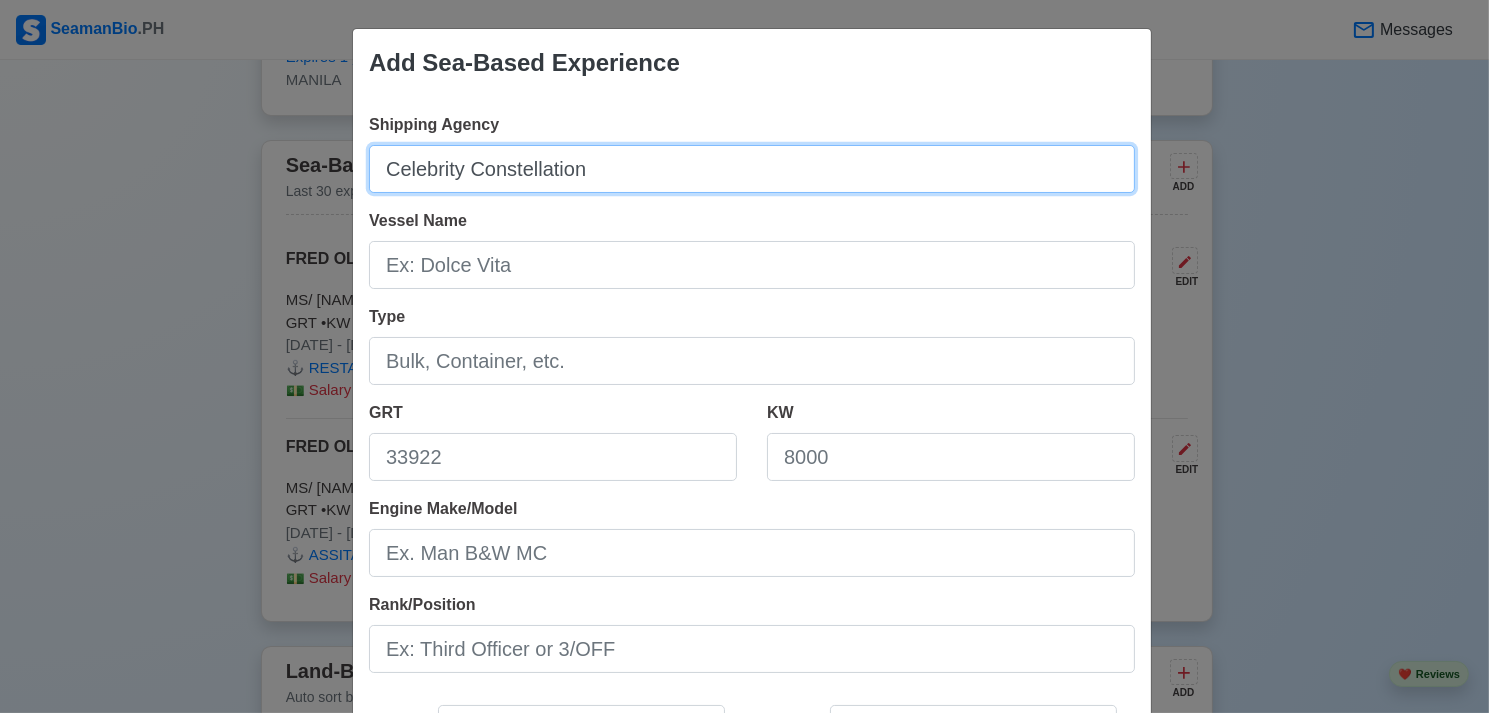 click on "Celebrity Constellation" at bounding box center [752, 169] 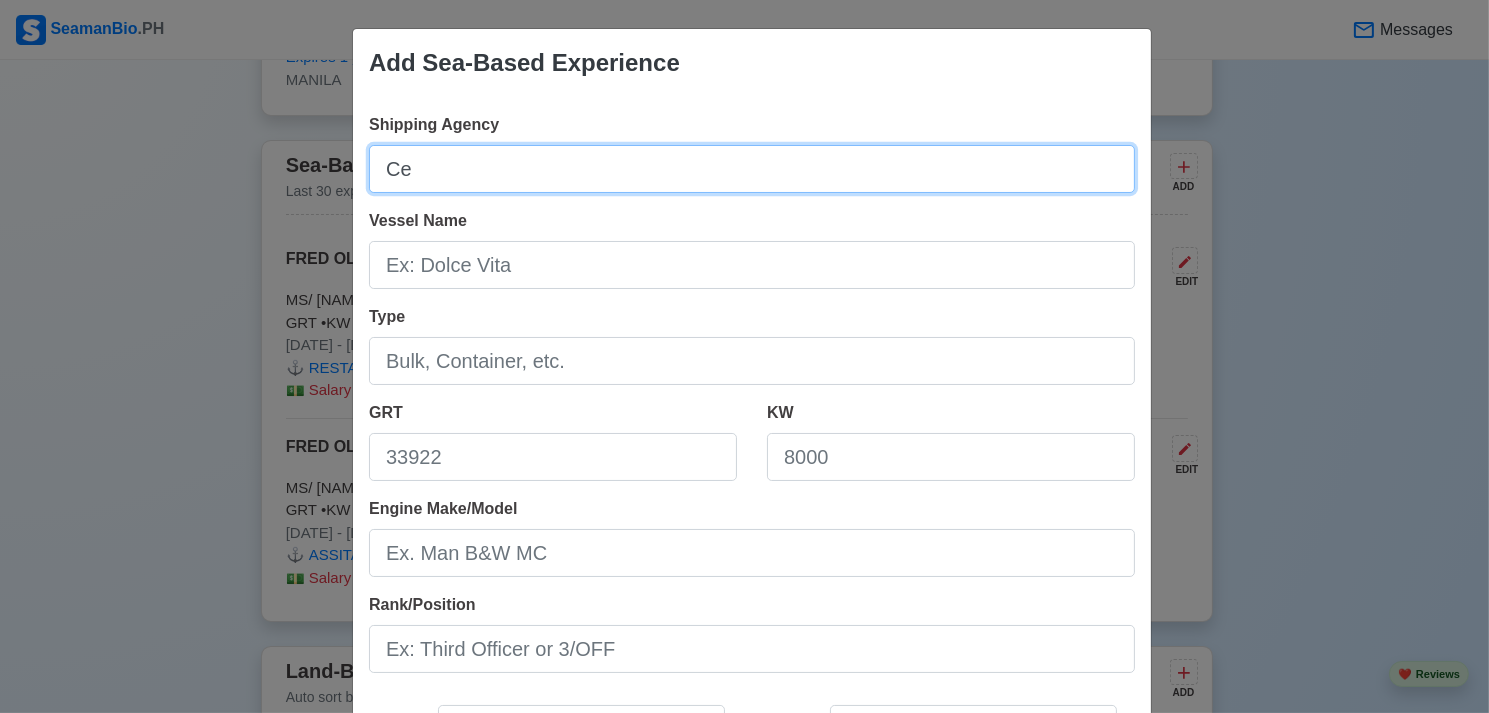 type on "C" 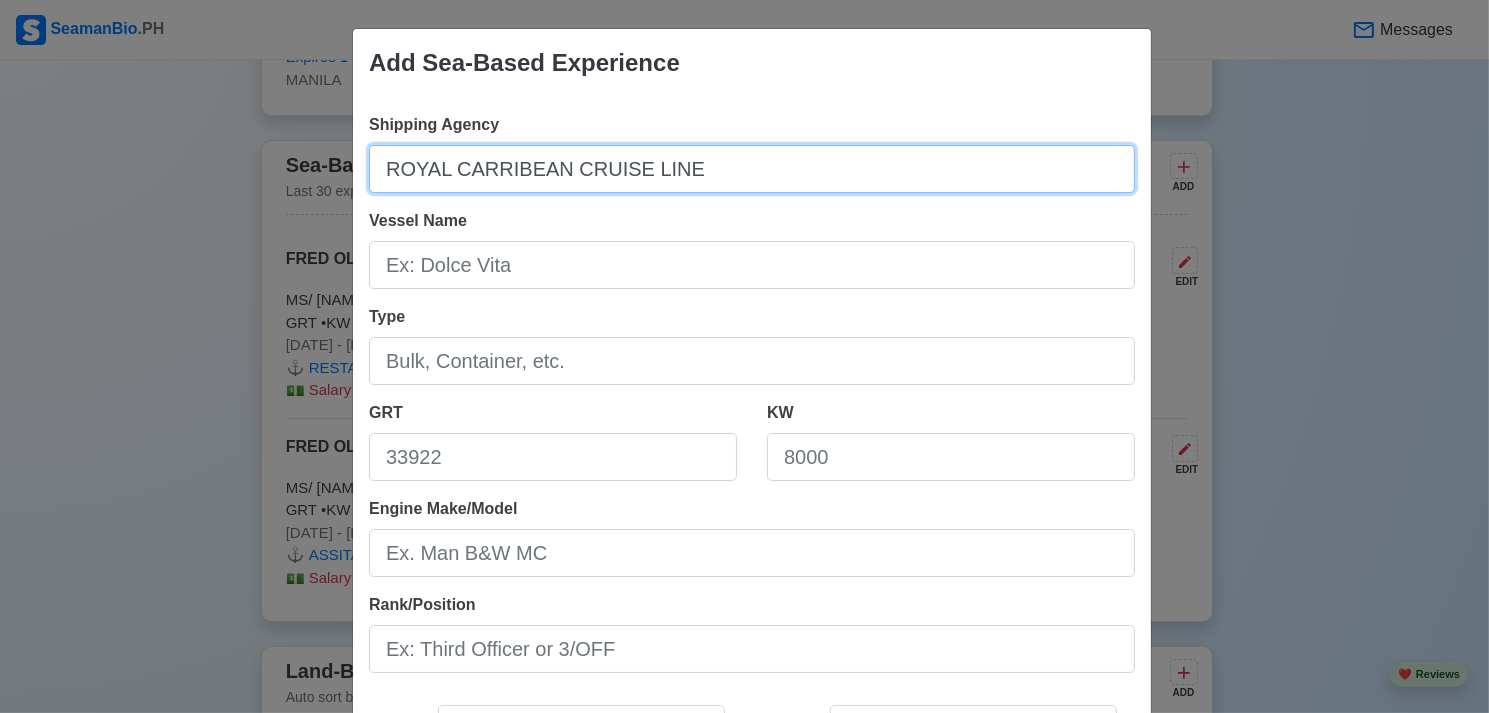click on "ROYAL CARRIBEAN CRUISE LINE" at bounding box center (752, 169) 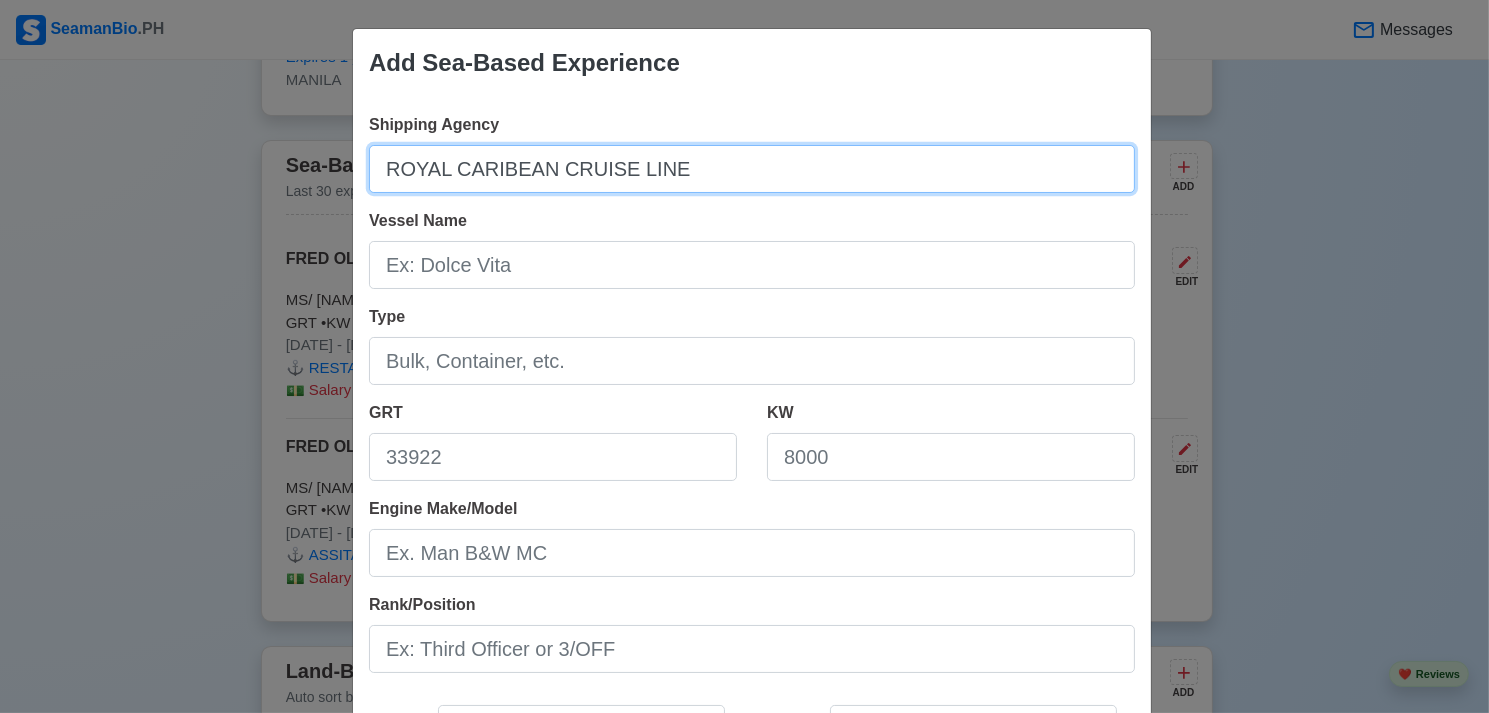 click on "ROYAL CARIBEAN CRUISE LINE" at bounding box center (752, 169) 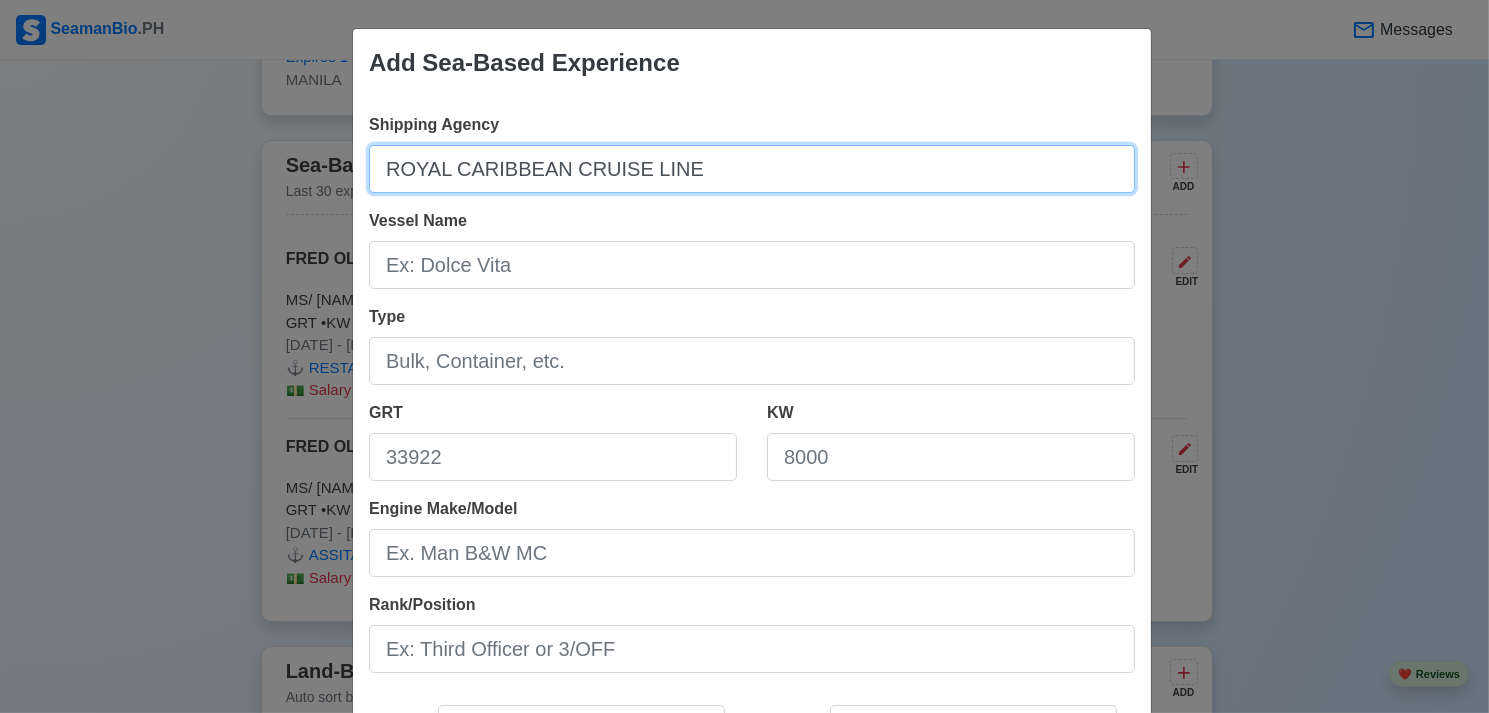 type on "ROYAL CARIBBEAN CRUISE LINE" 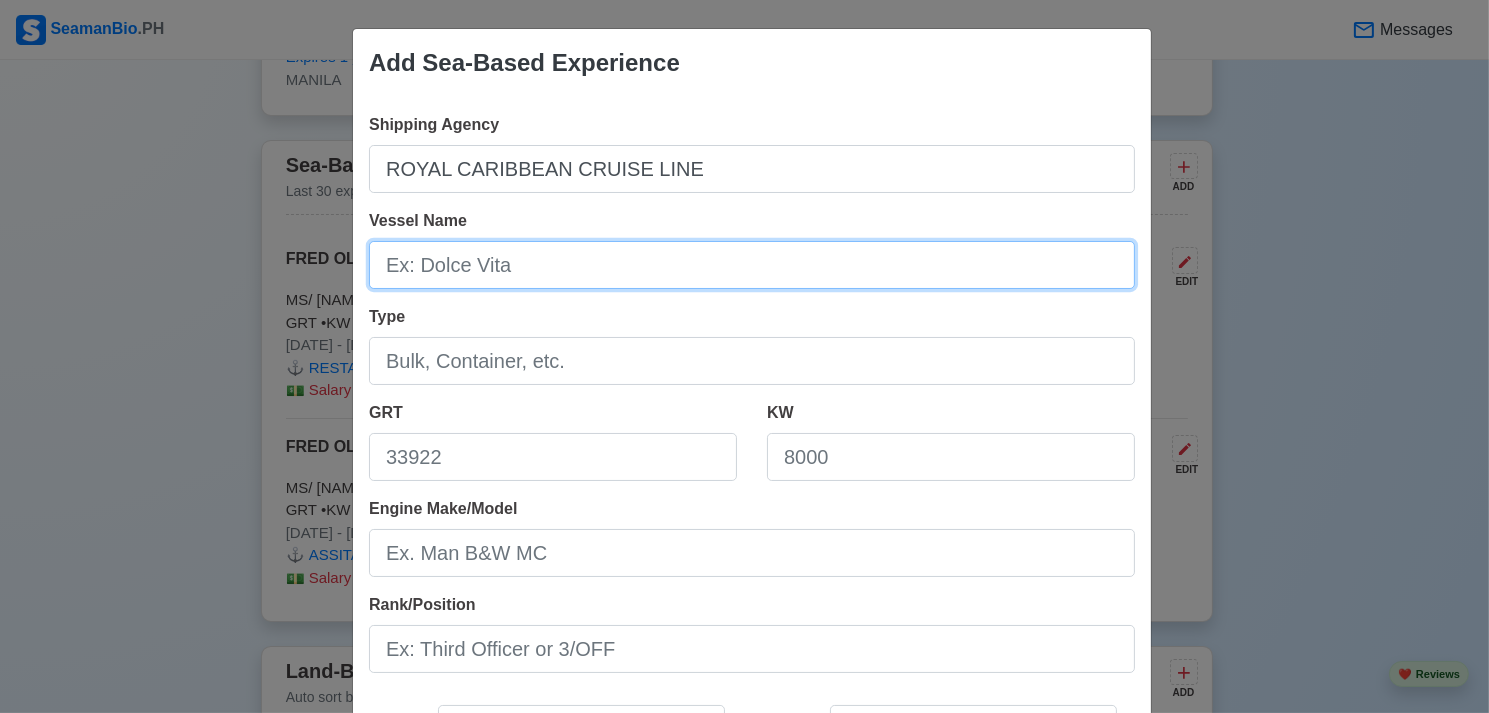 click on "Vessel Name" at bounding box center (752, 265) 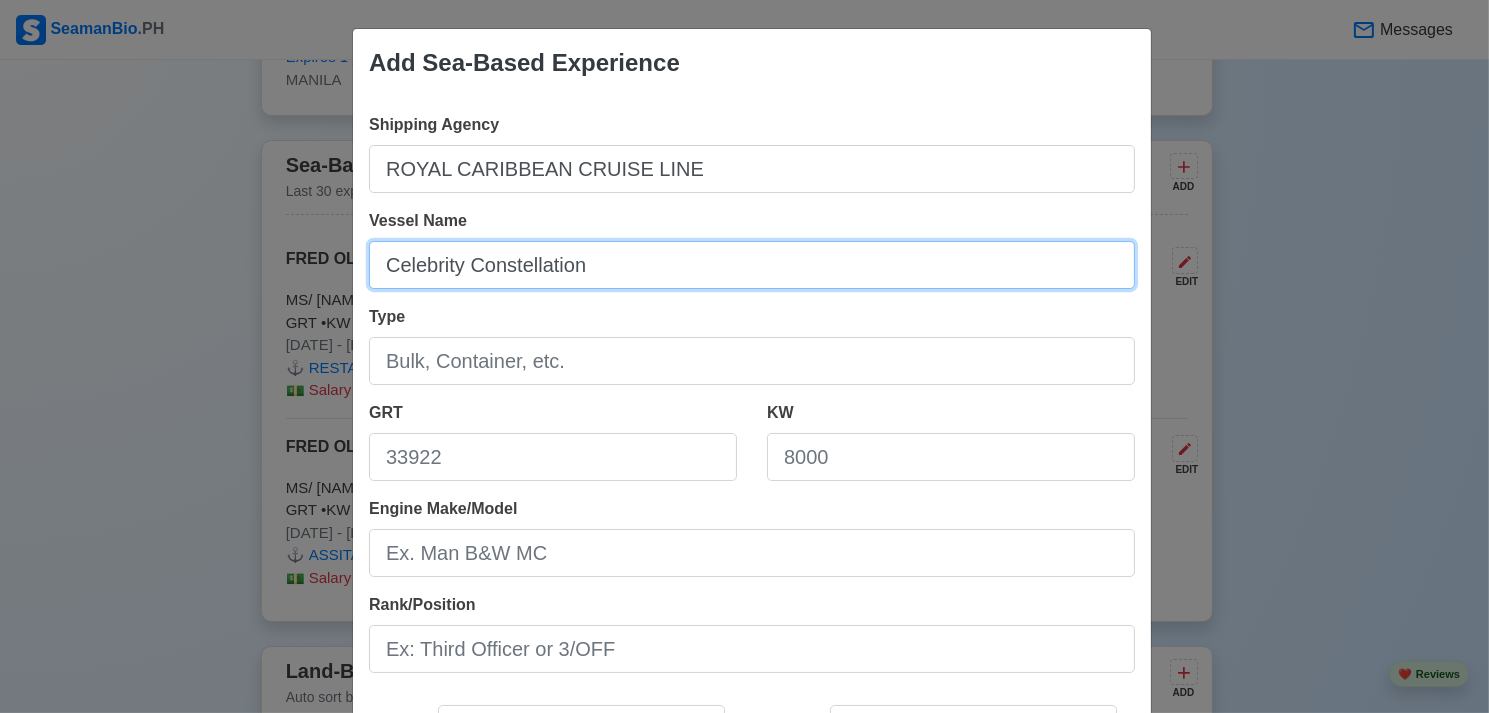 type on "Celebrity Constellation" 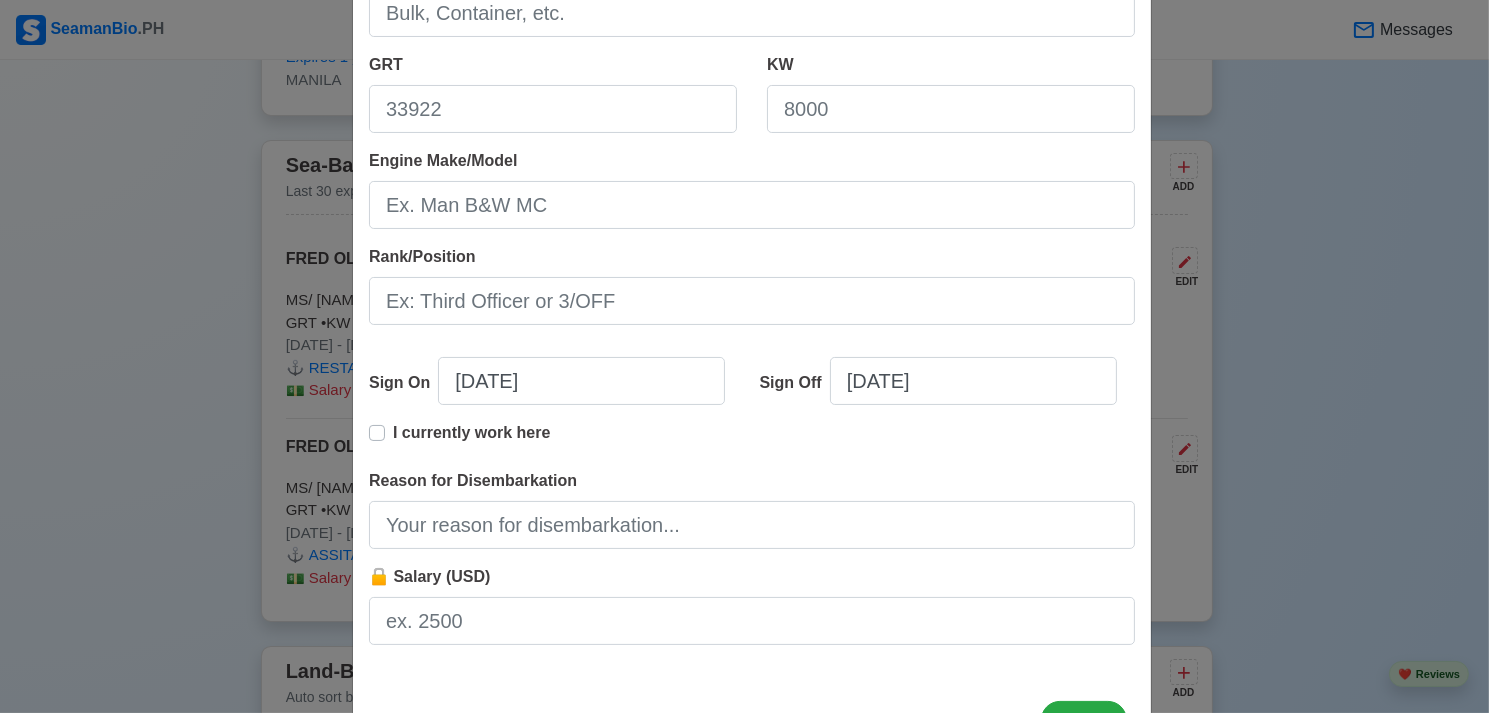 scroll, scrollTop: 333, scrollLeft: 0, axis: vertical 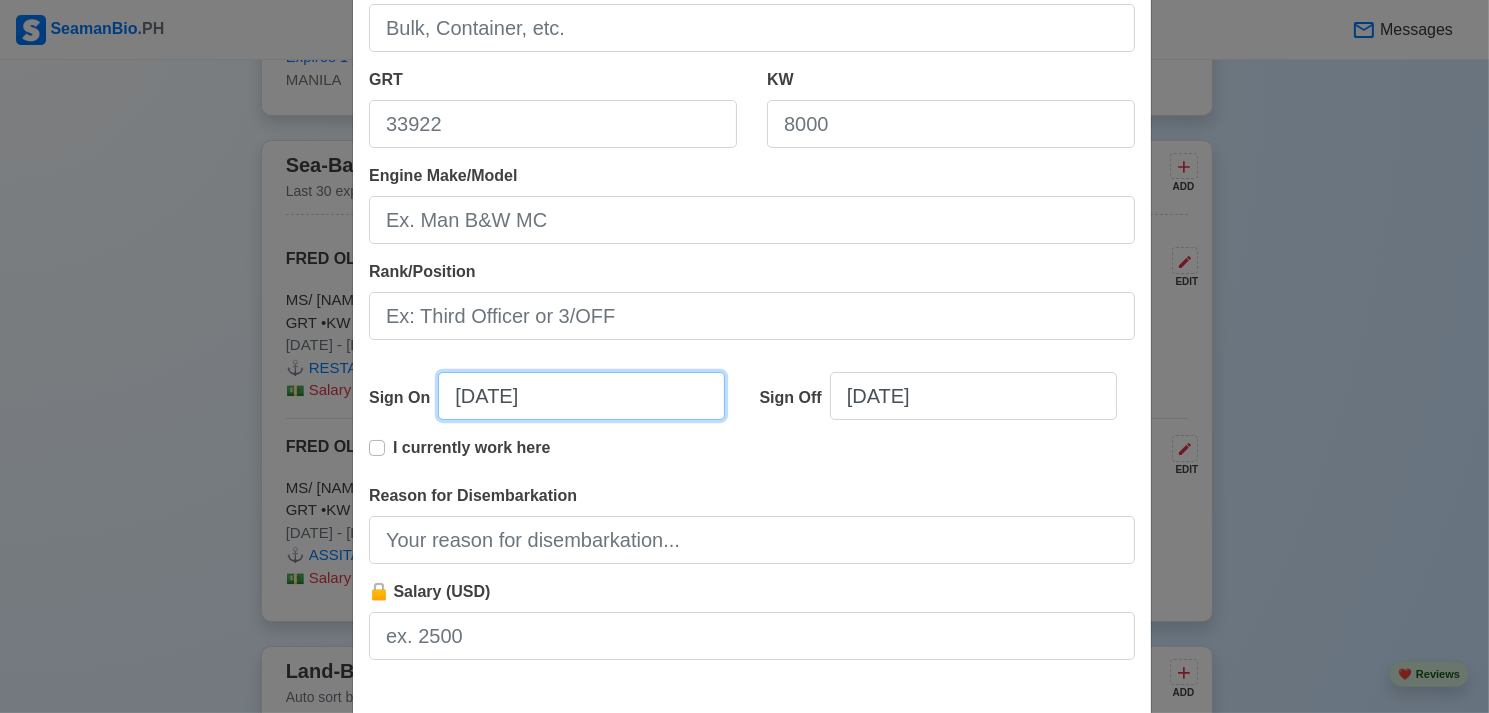 select on "****" 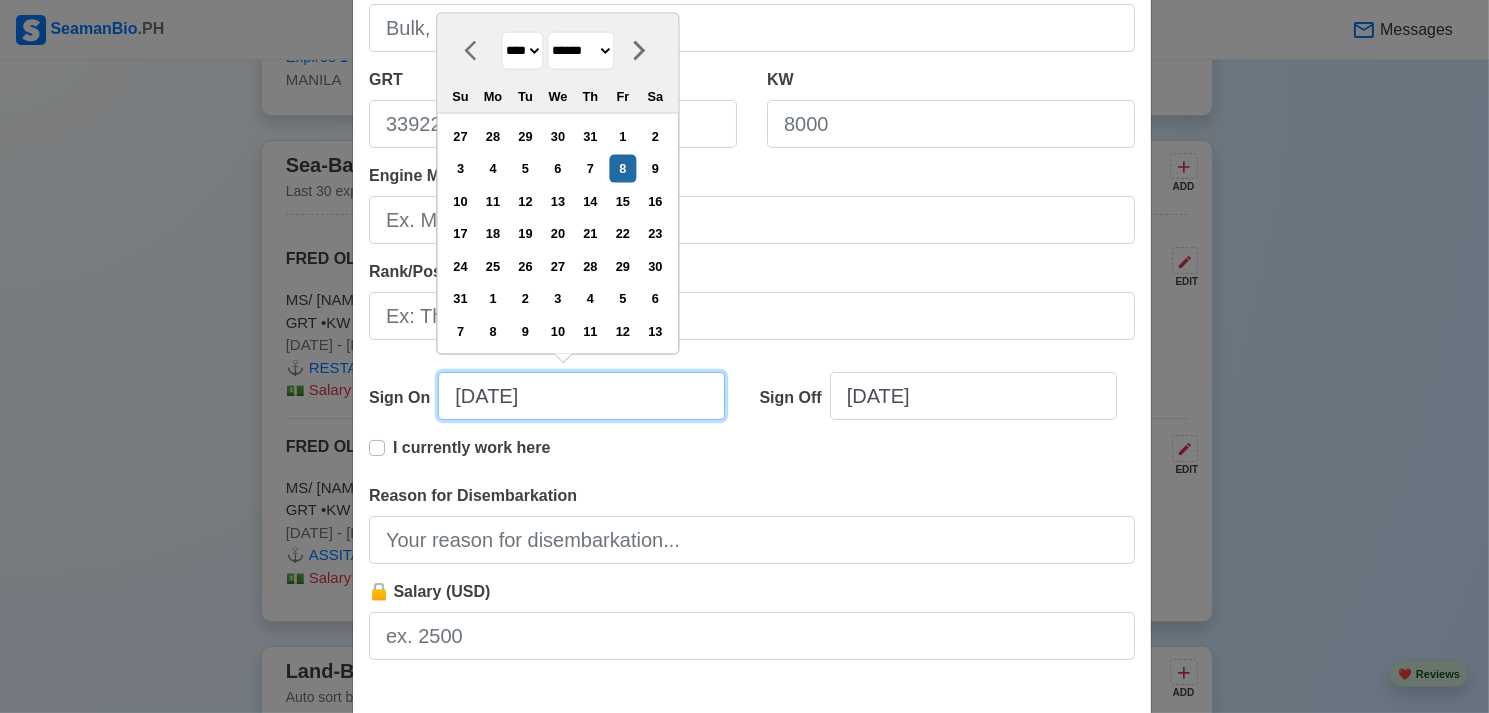 click on "[DATE]" at bounding box center (581, 396) 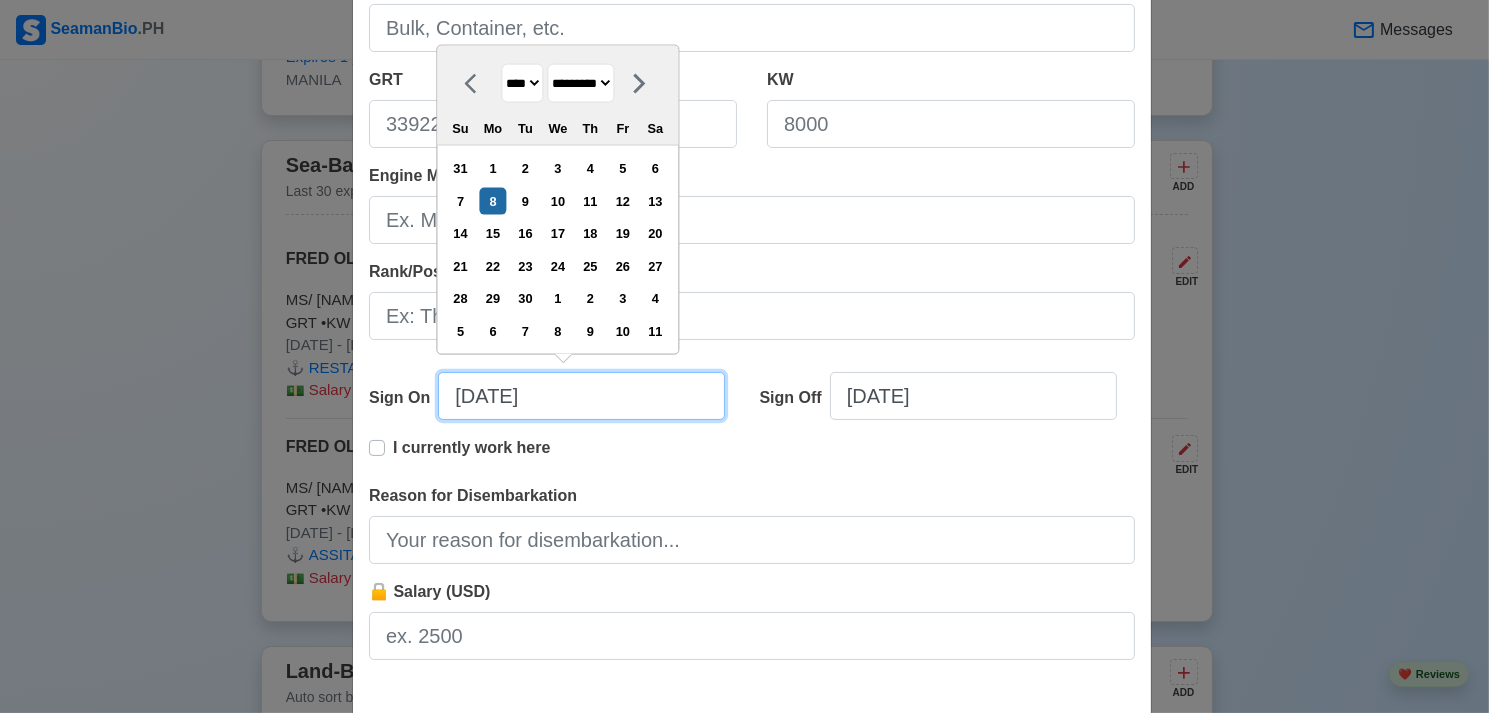 type on "[DATE]" 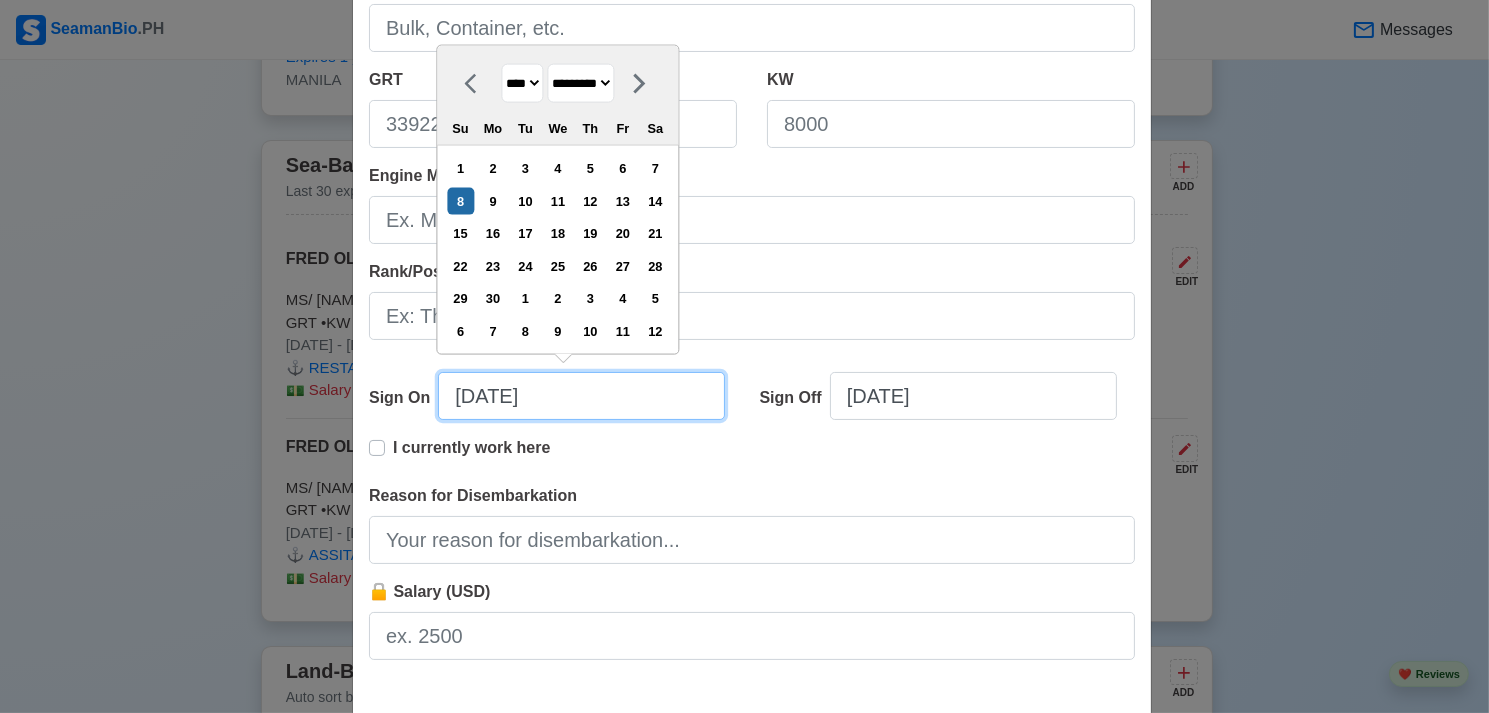 type on "[DATE]" 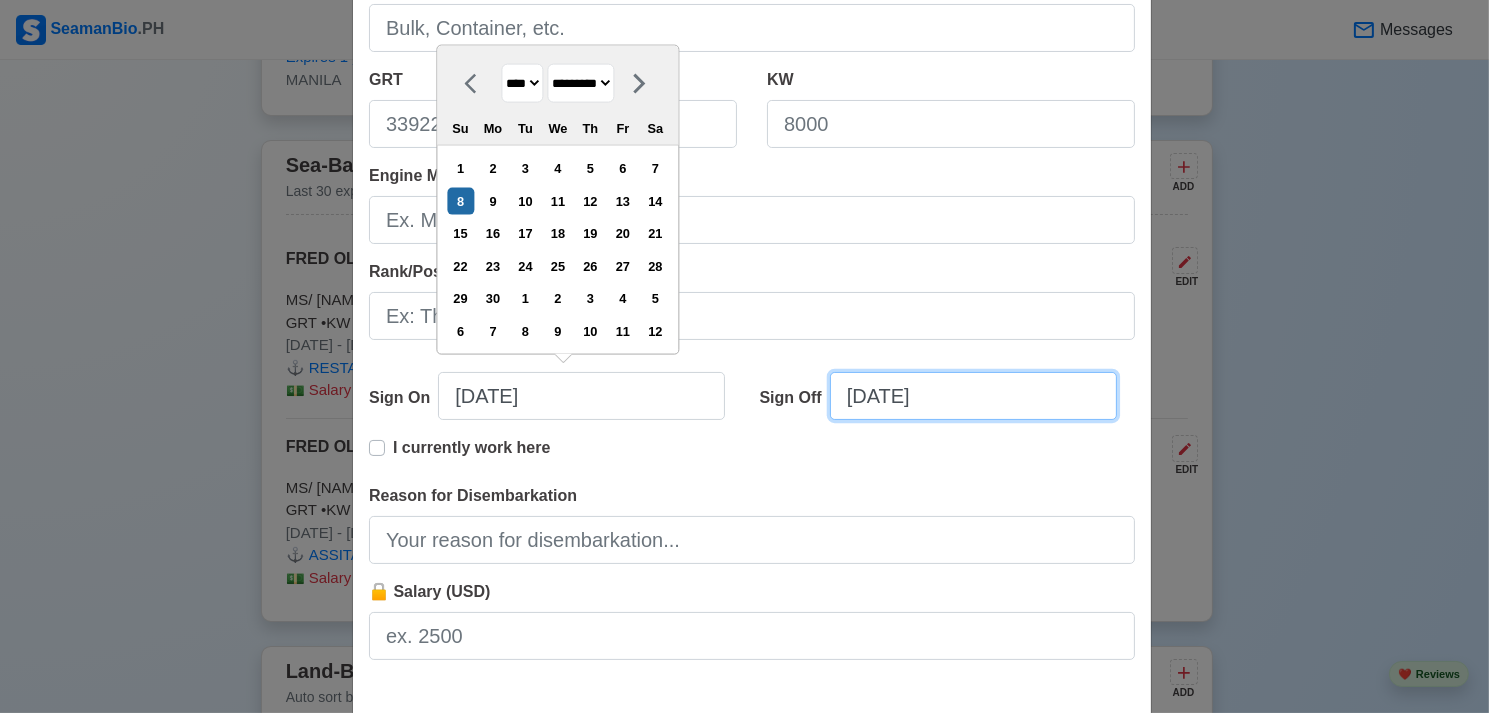 select on "****" 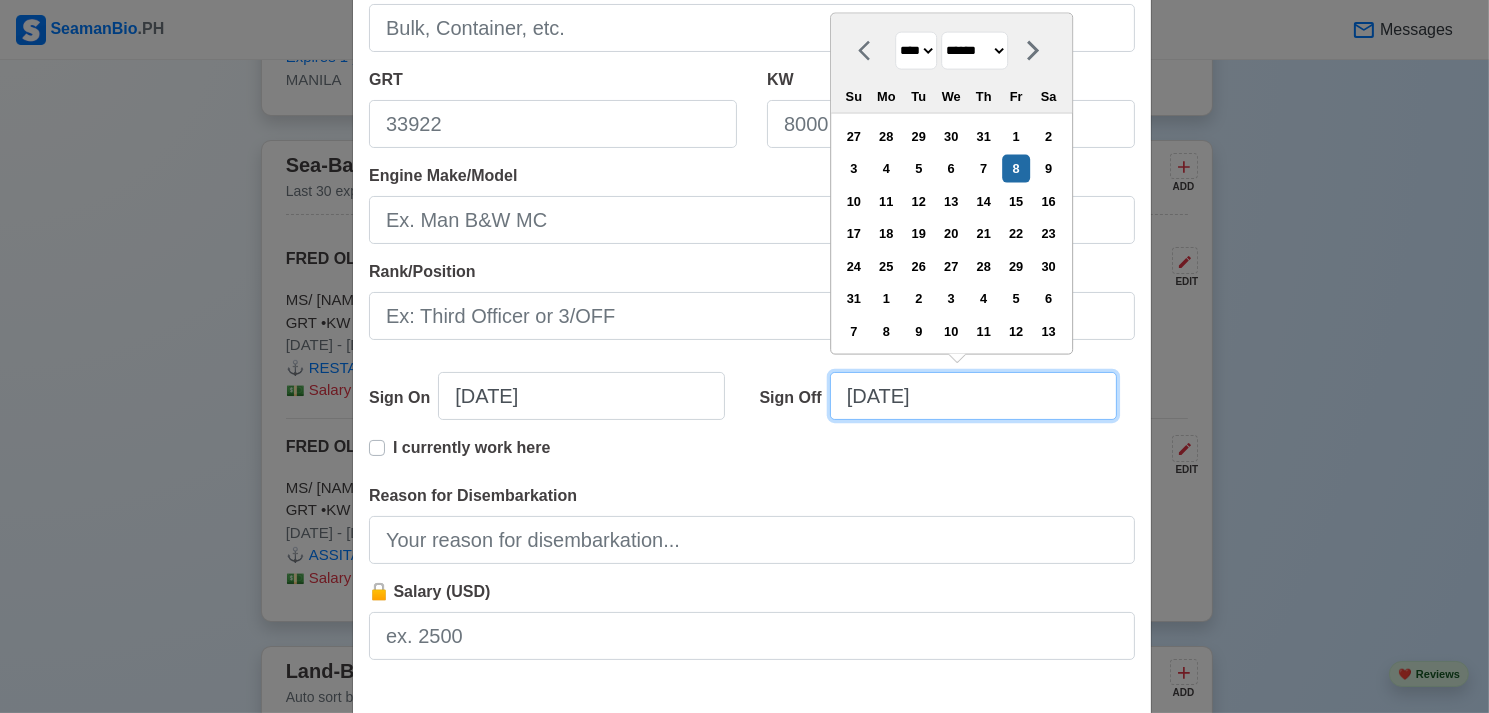 click on "[DATE]" at bounding box center (973, 396) 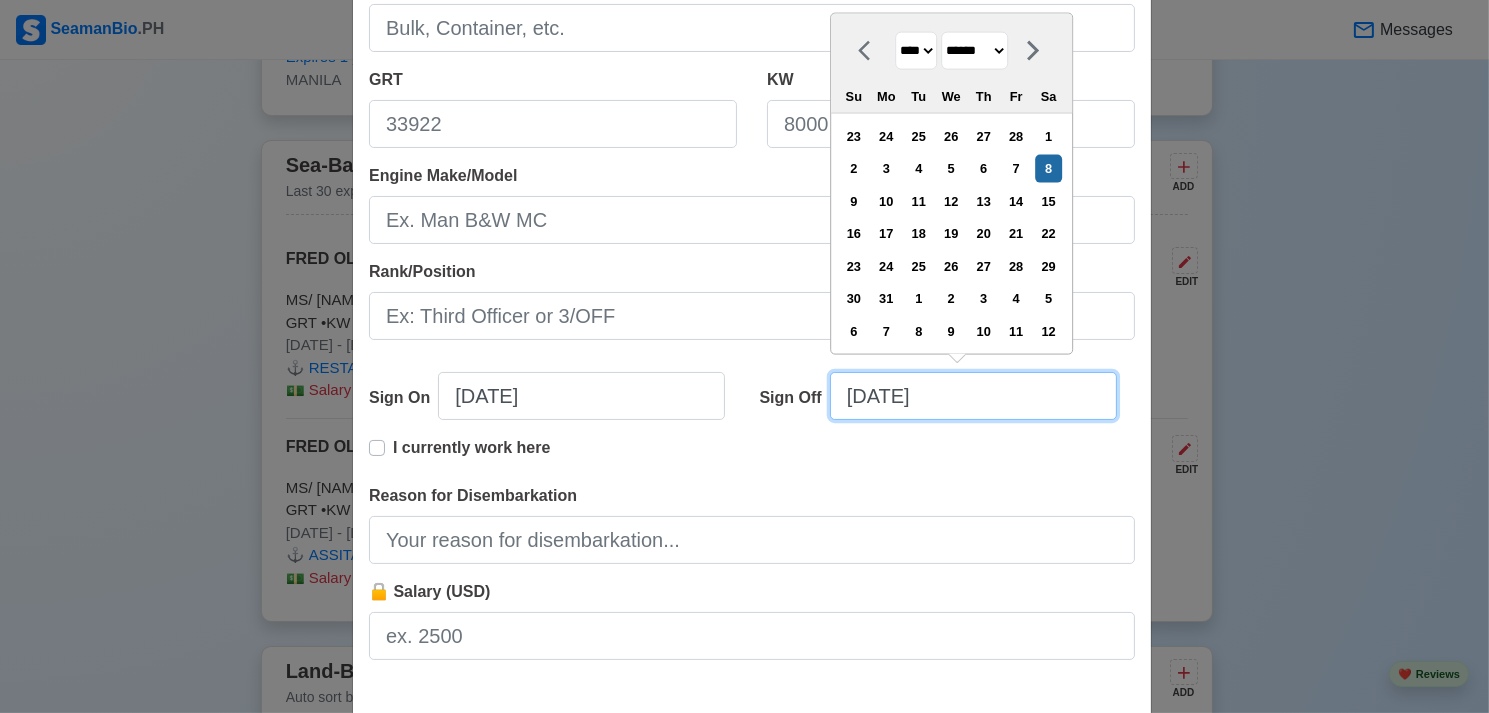 type on "[DATE]" 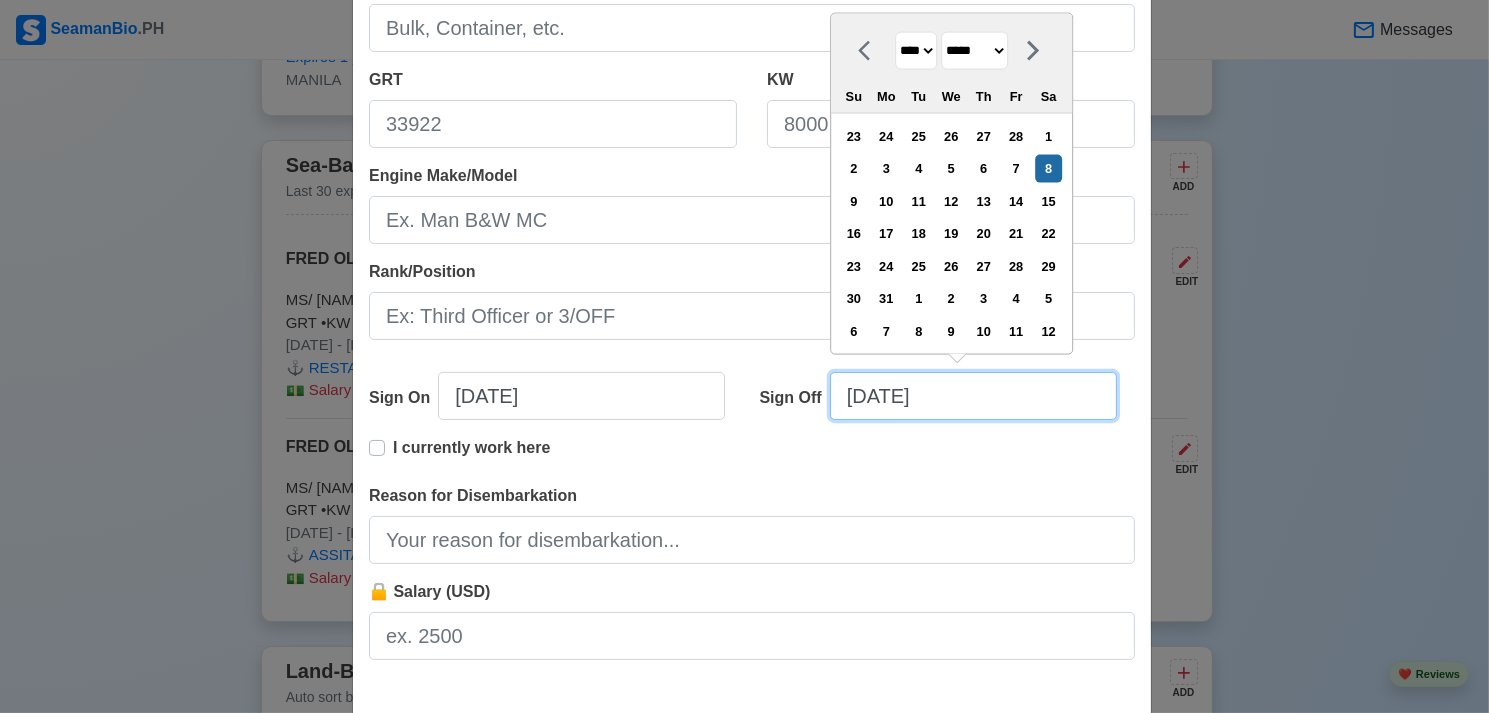 click on "[DATE]" at bounding box center (973, 396) 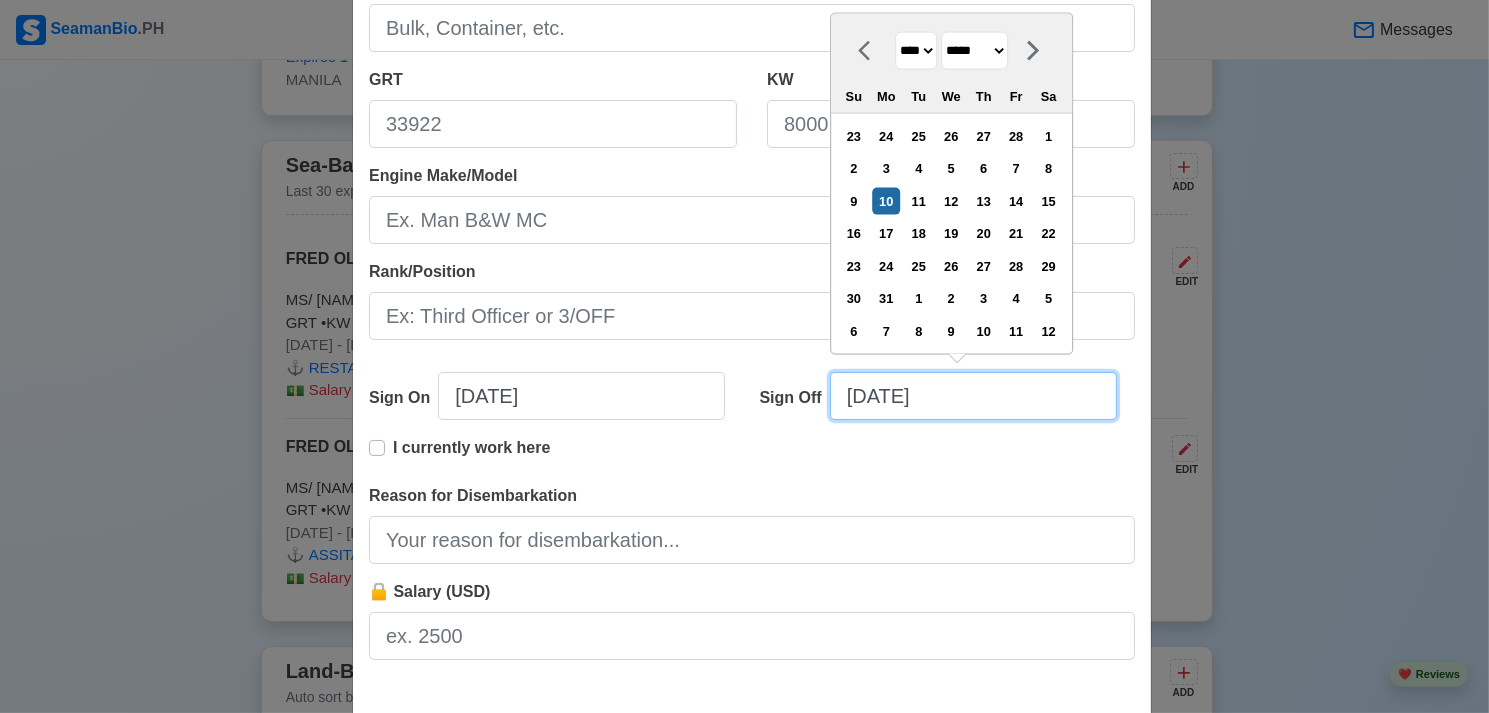 type on "[DATE]" 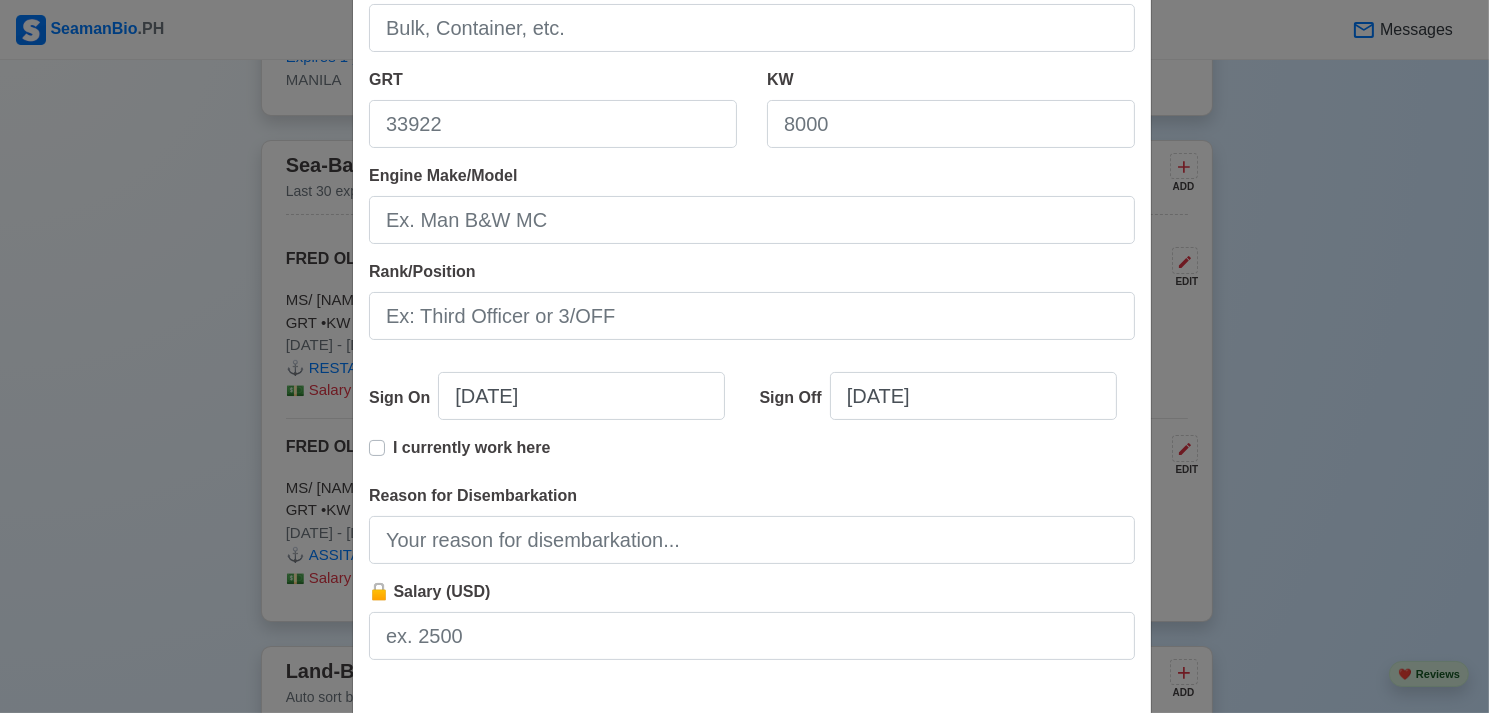 click on "Add Sea-Based Experience Shipping Agency ROYAL CARIBBEAN CRUISE LINE Vessel Name Celebrity Constellation Type GRT KW Engine Make/Model Rank/Position Sign On [DATE] Sign Off [DATE] I currently work here Reason for Disembarkation 🔒 Salary (USD) Cancel Save" at bounding box center (744, 356) 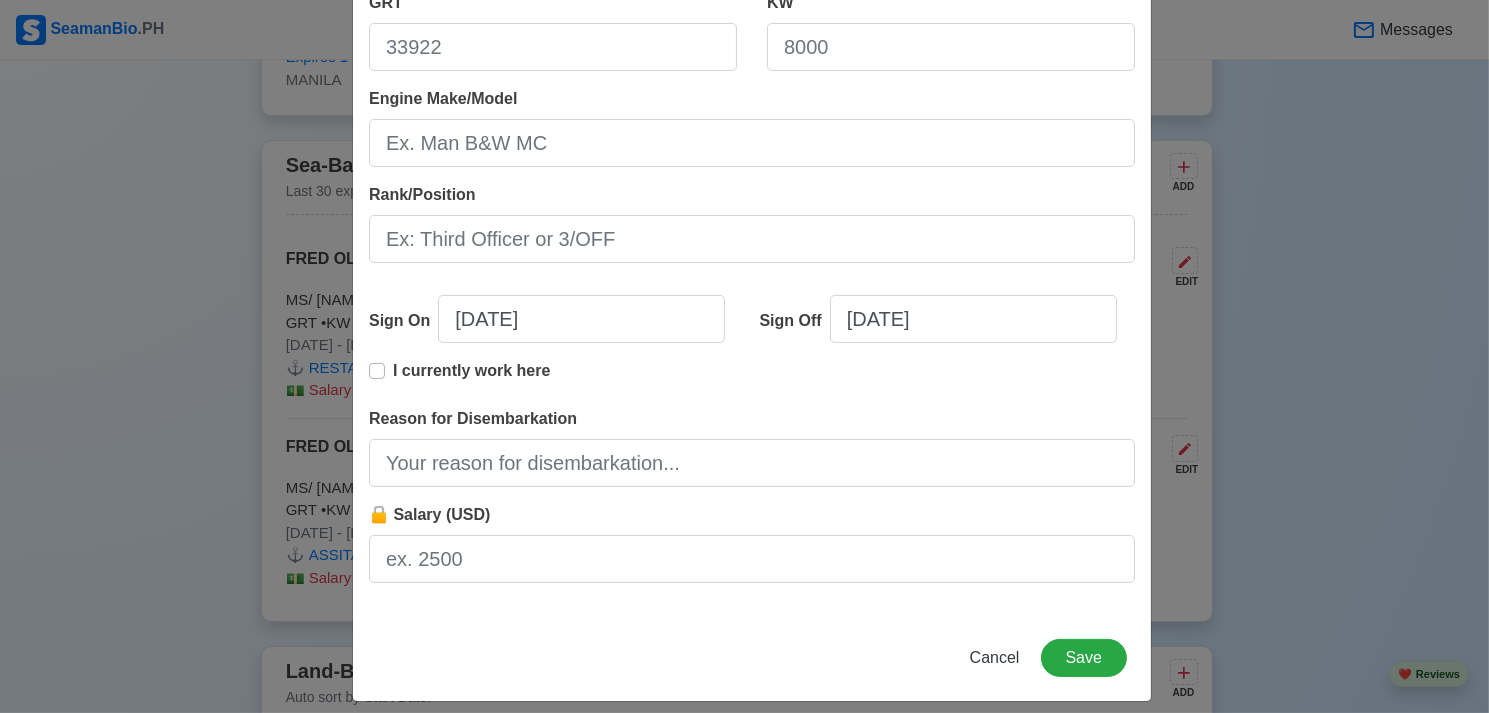 scroll, scrollTop: 425, scrollLeft: 0, axis: vertical 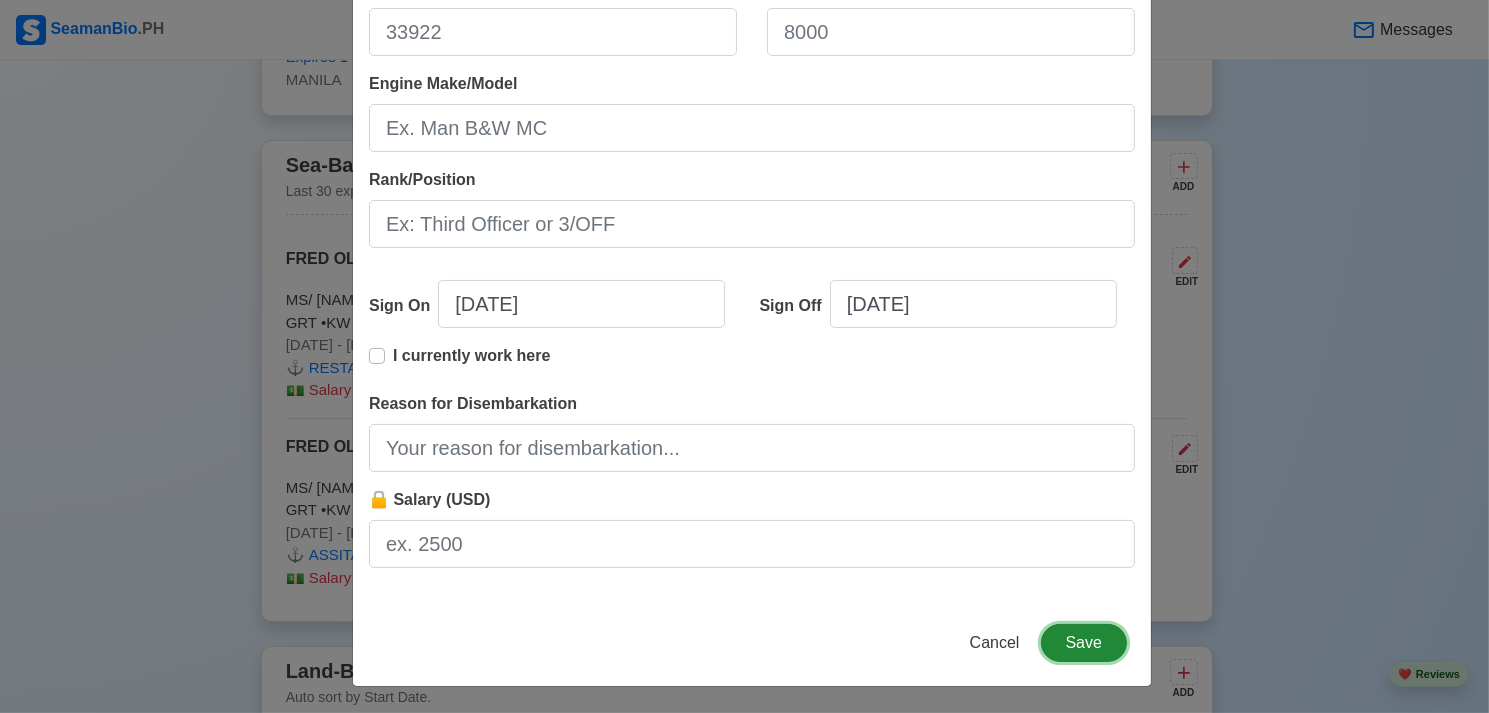 click on "Save" at bounding box center [1084, 643] 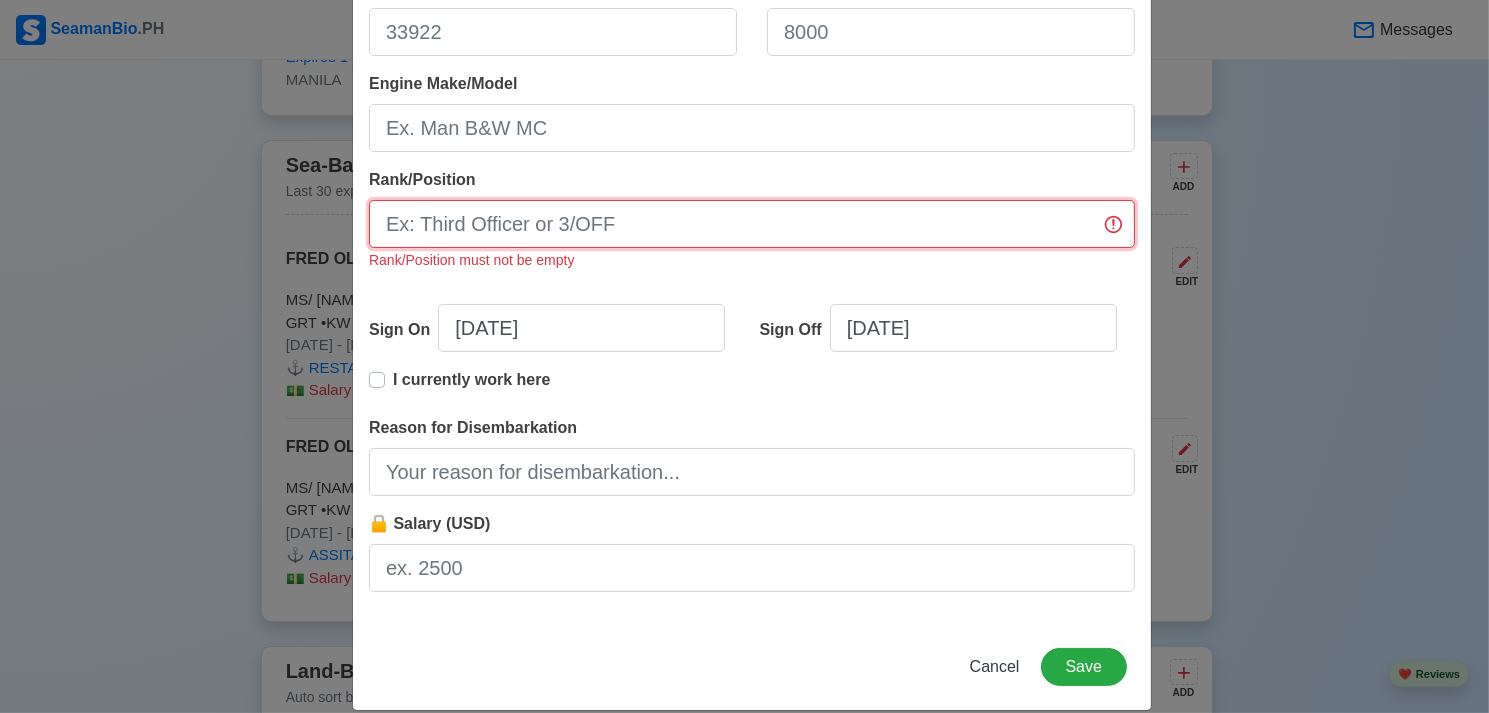 click on "Rank/Position" at bounding box center (752, 224) 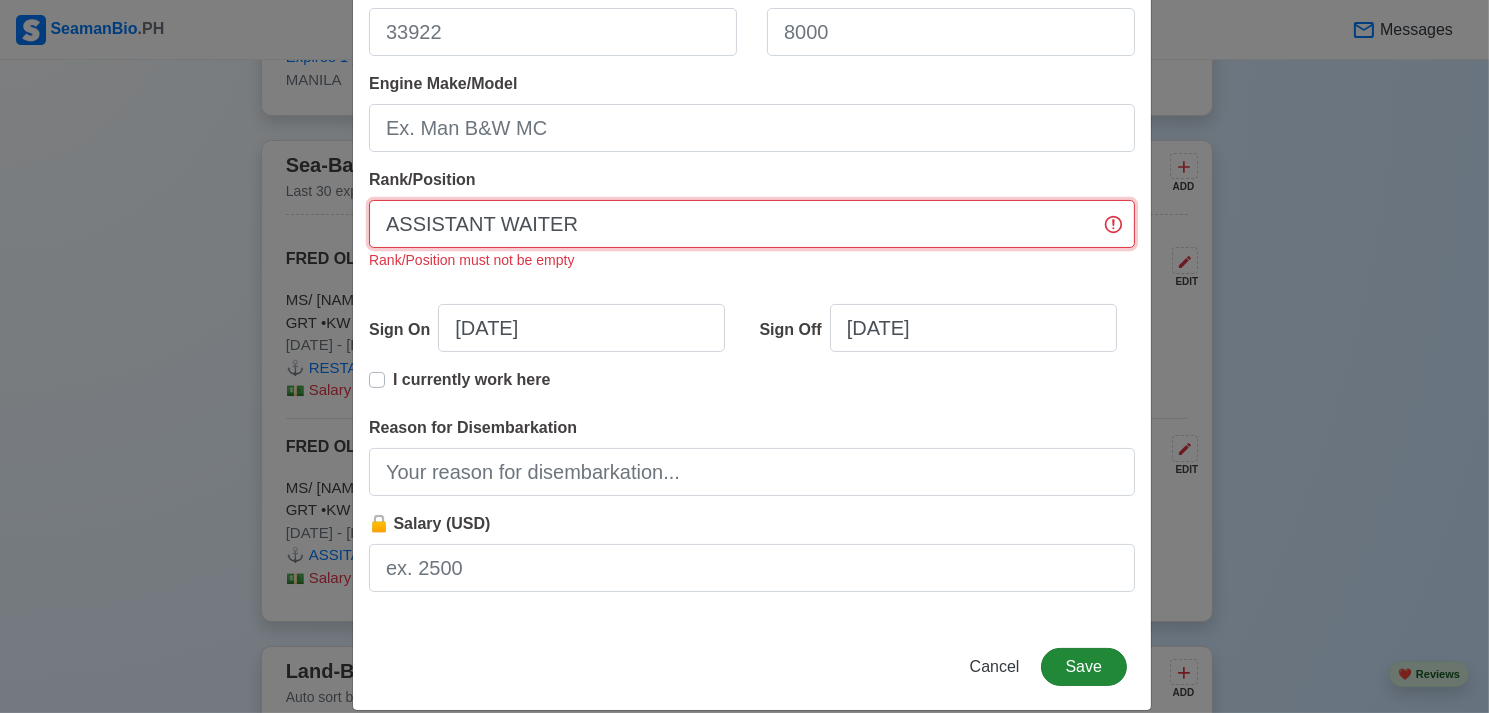 type on "ASSISTANT WAITER" 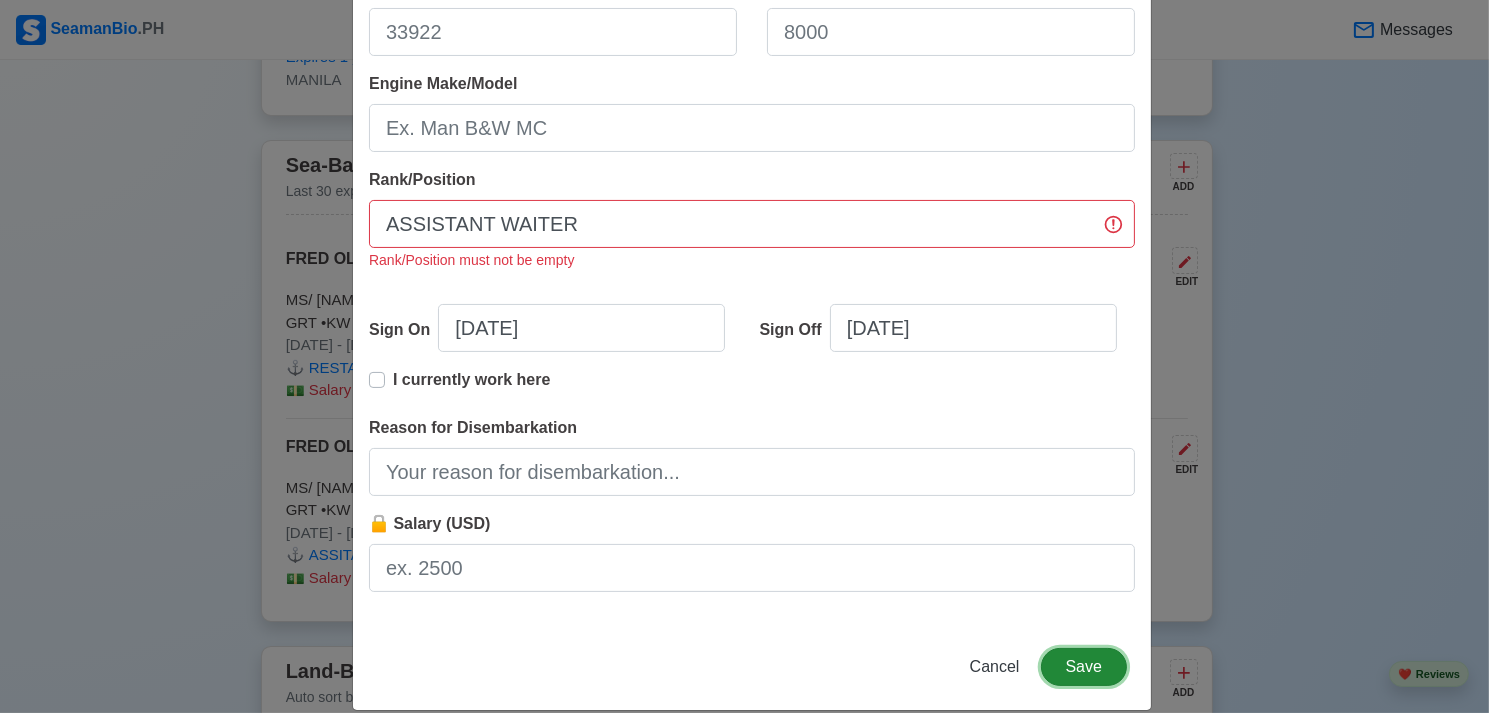 click on "Save" at bounding box center (1084, 667) 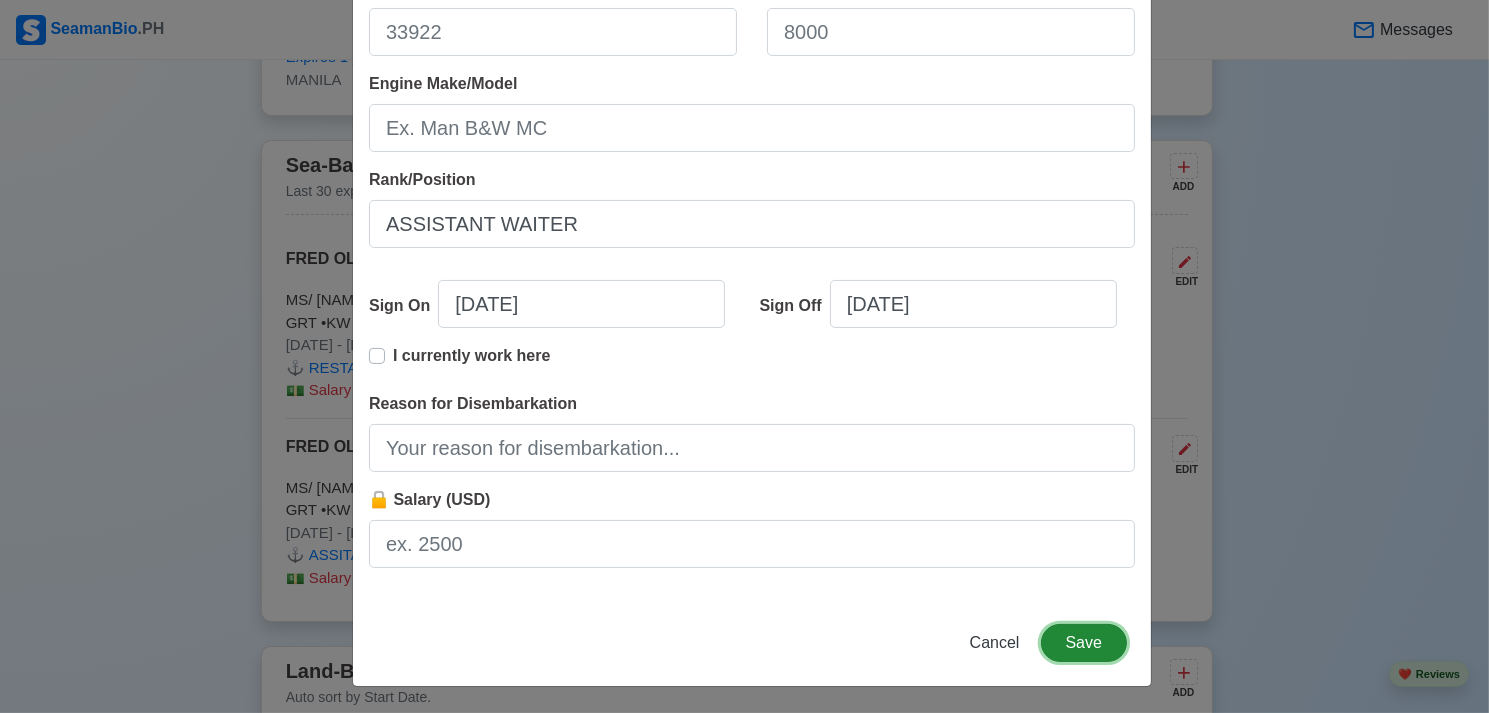 click on "Save" at bounding box center (1084, 643) 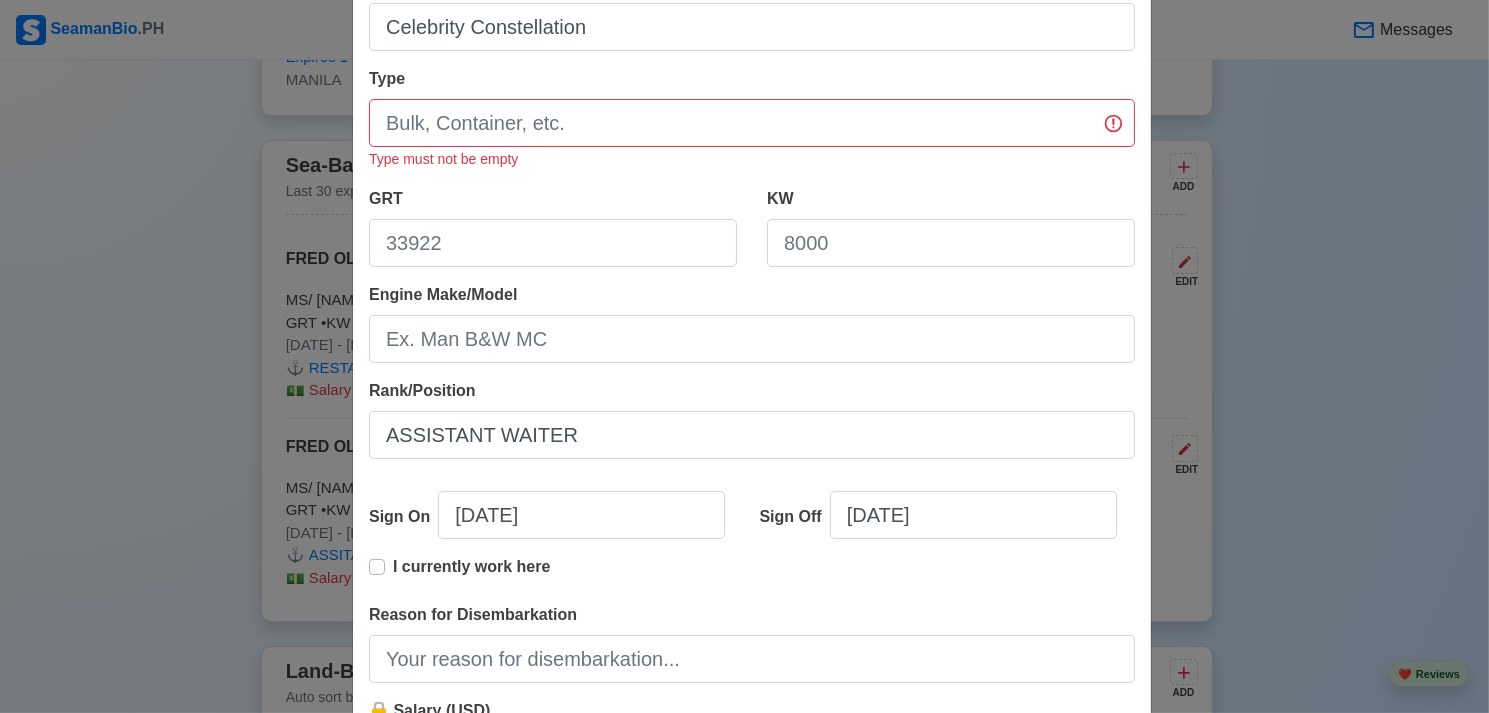 scroll, scrollTop: 175, scrollLeft: 0, axis: vertical 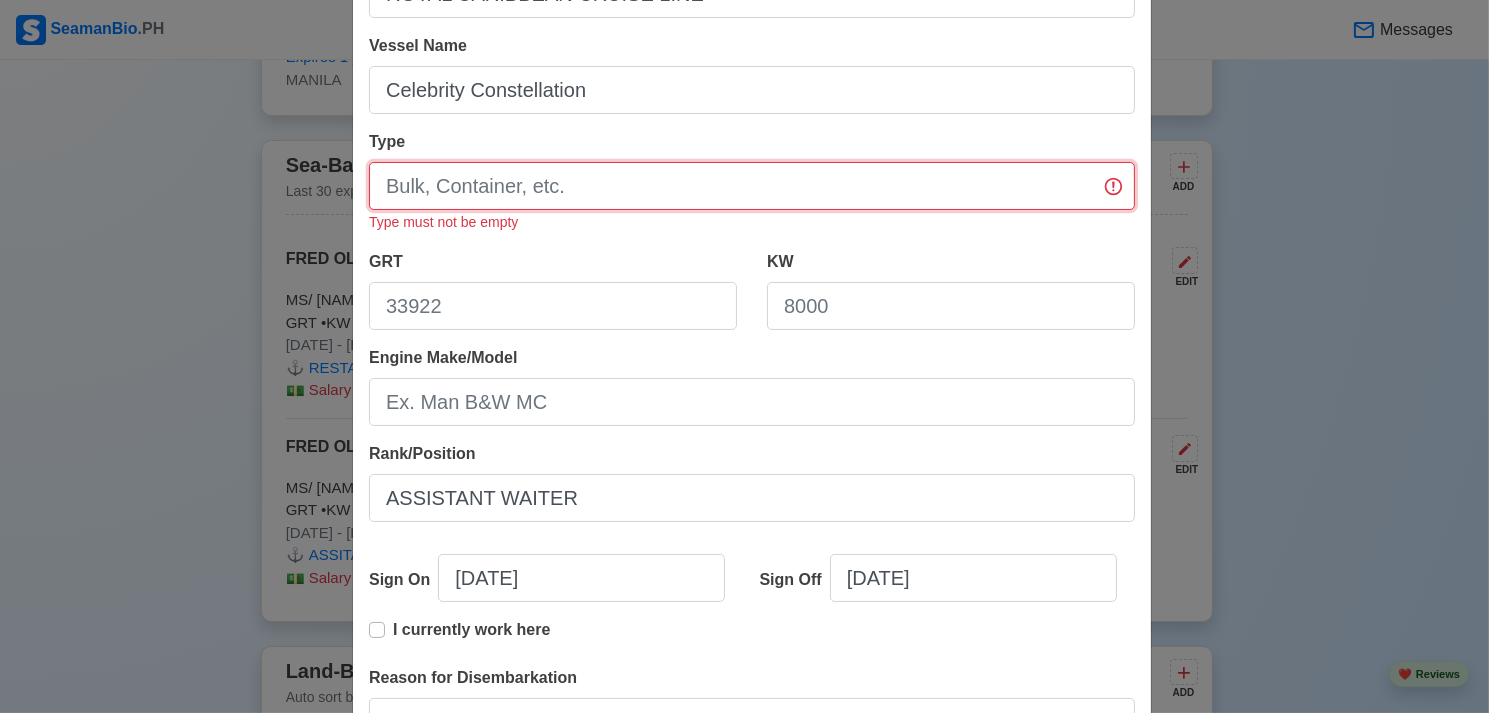 click on "Type" at bounding box center (752, 186) 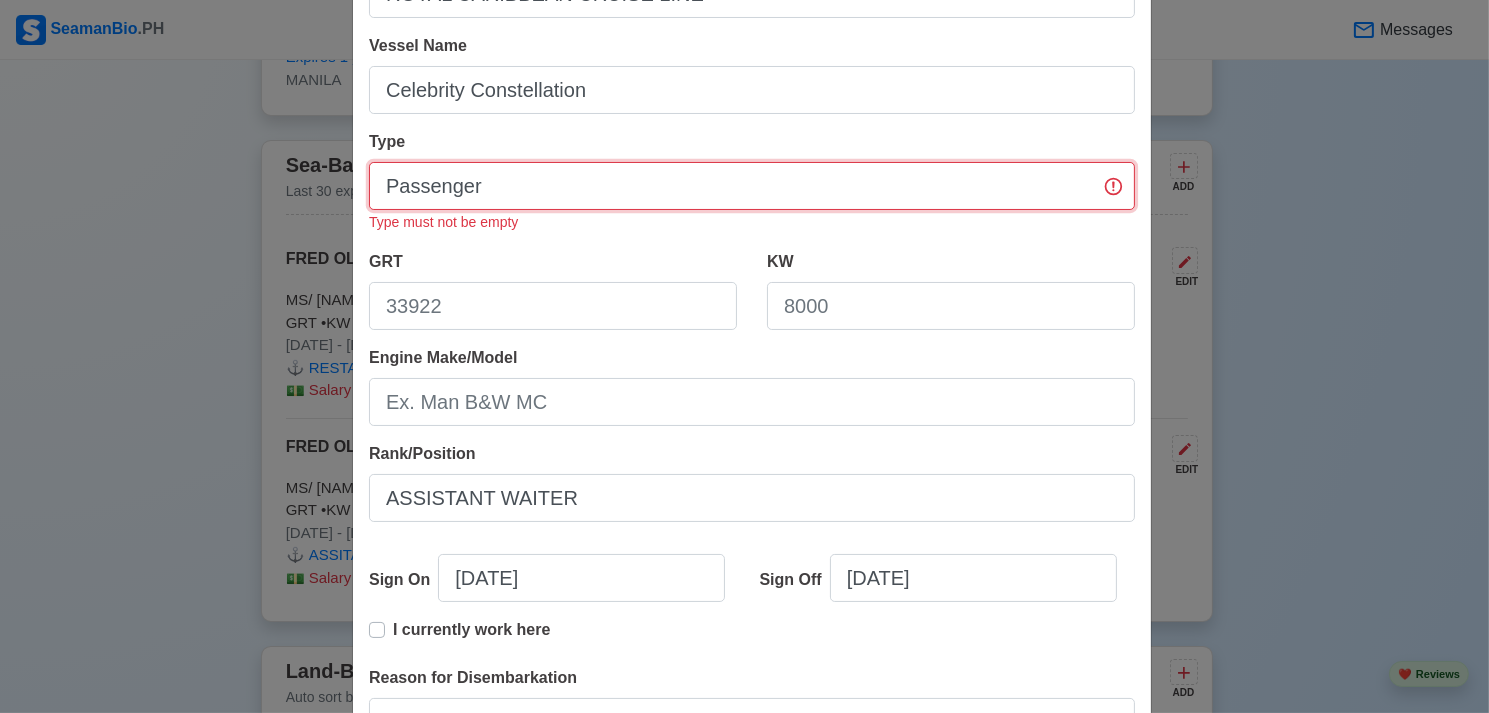 click on "Passenger" at bounding box center (752, 186) 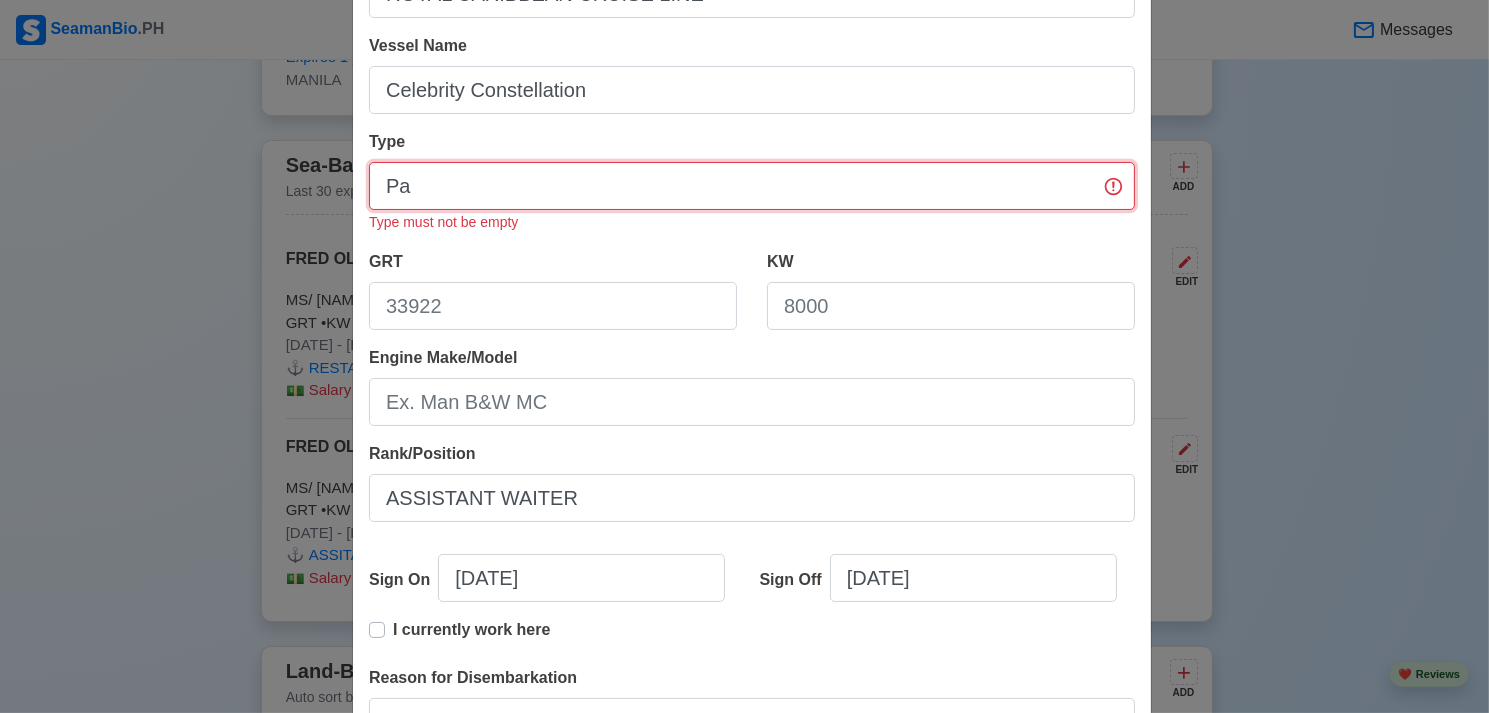 type on "P" 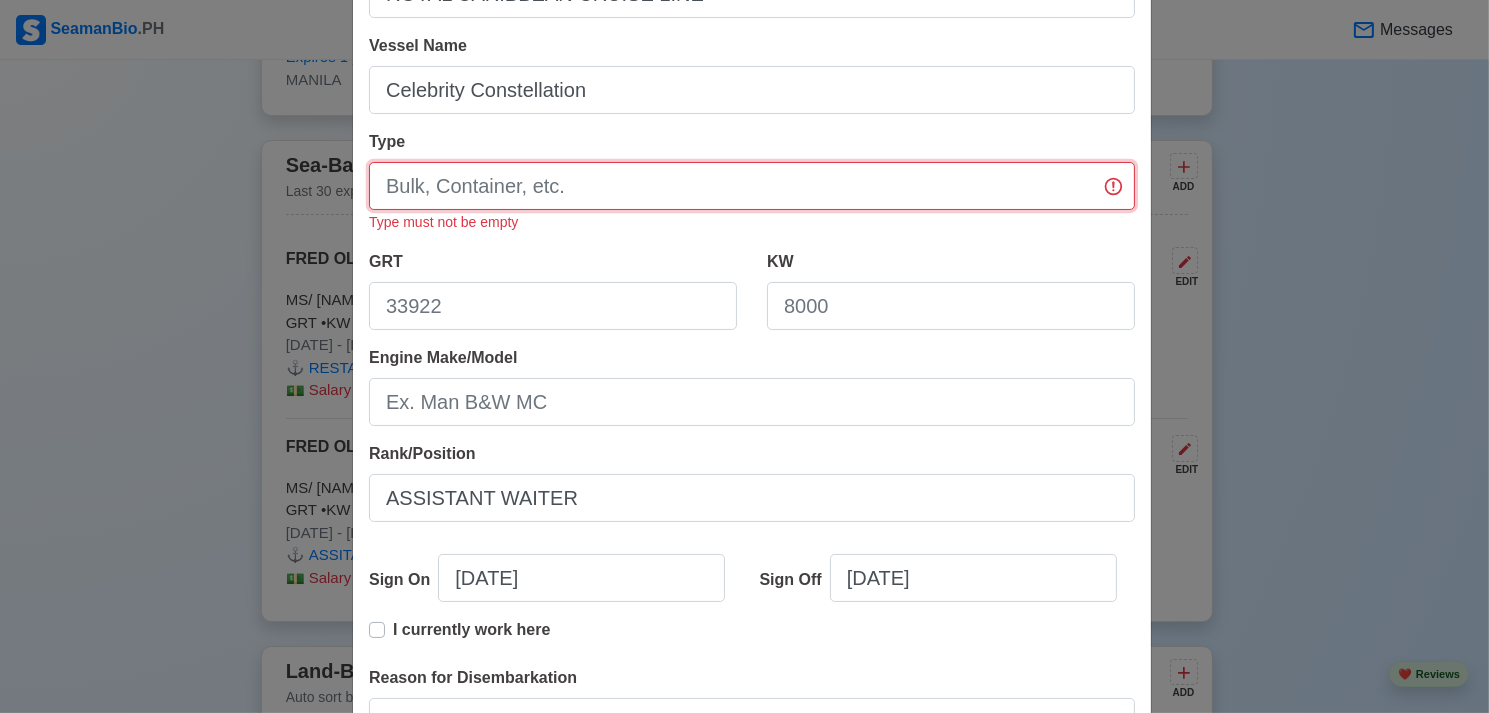 type on "c" 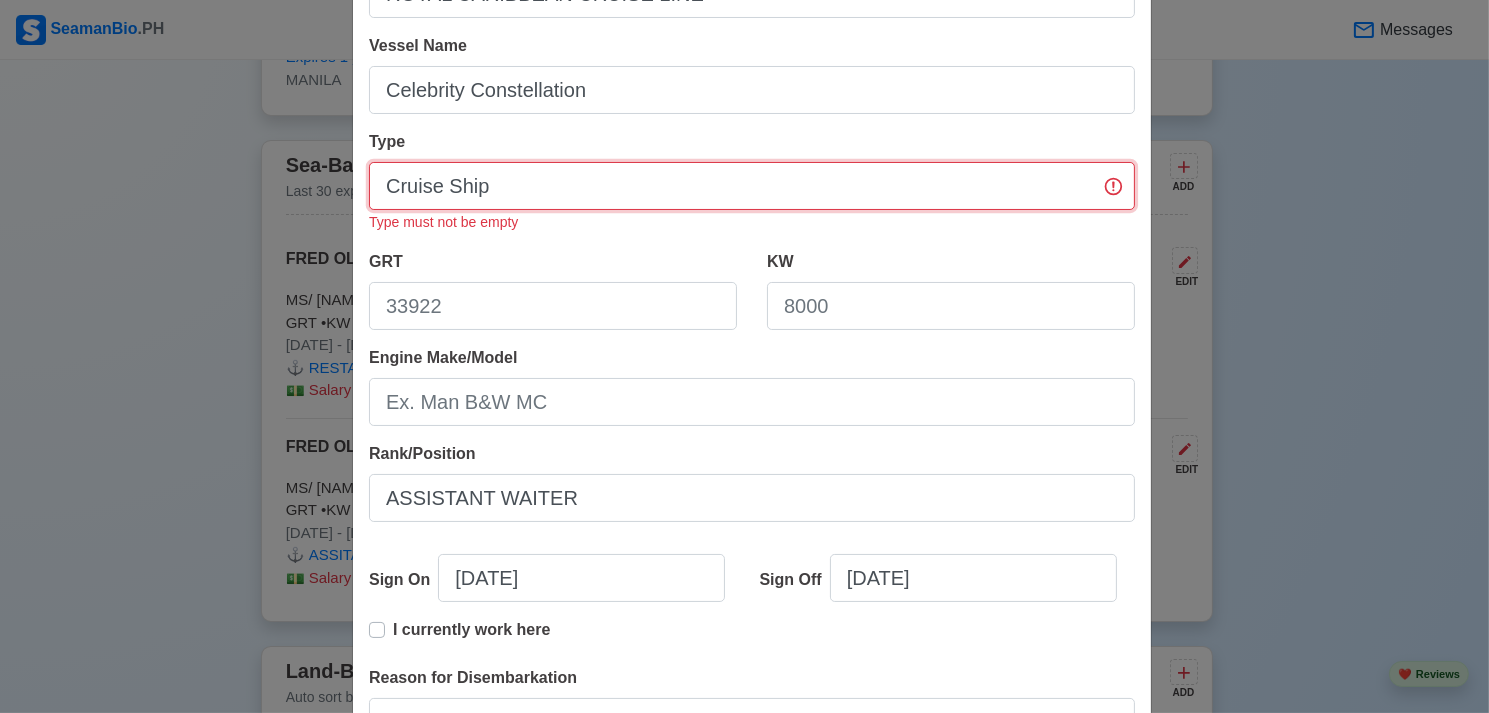 type on "Cruise Ship" 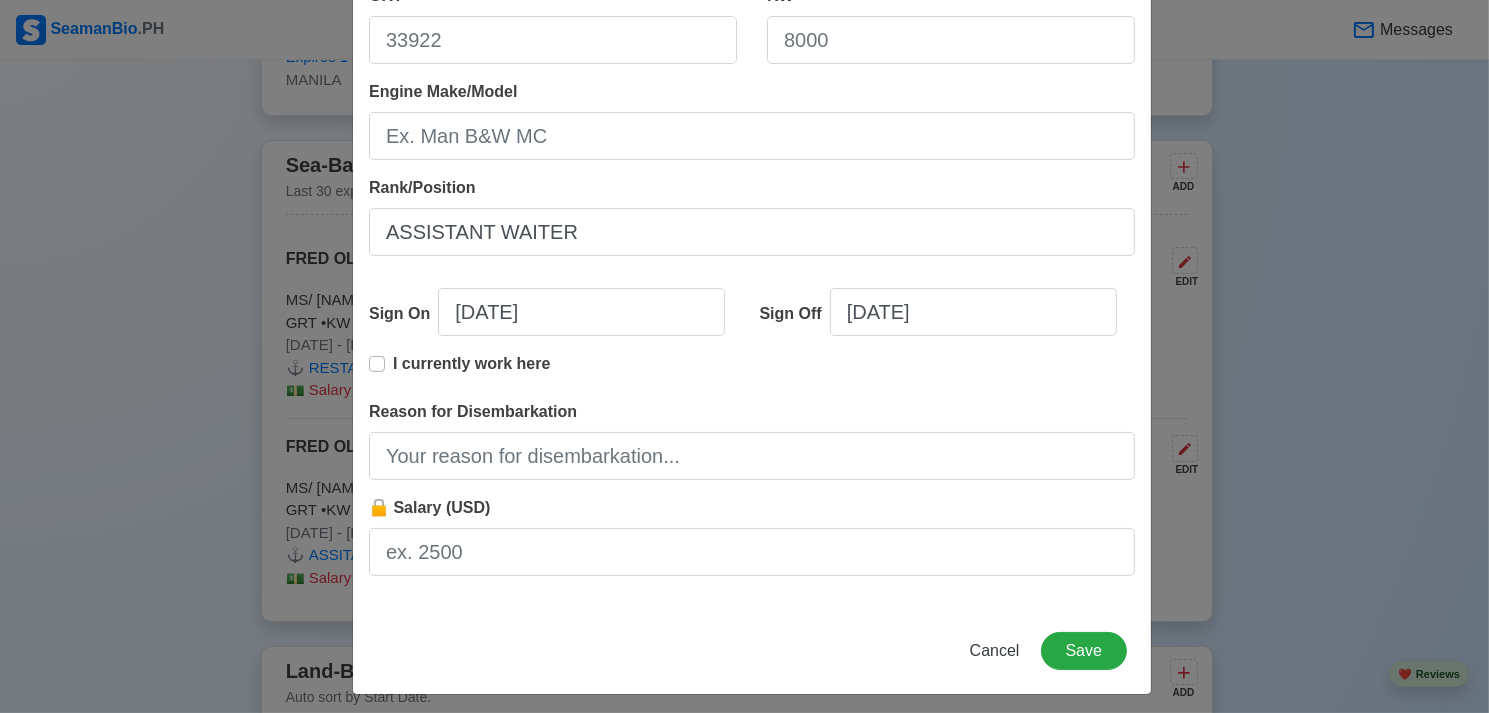 scroll, scrollTop: 441, scrollLeft: 0, axis: vertical 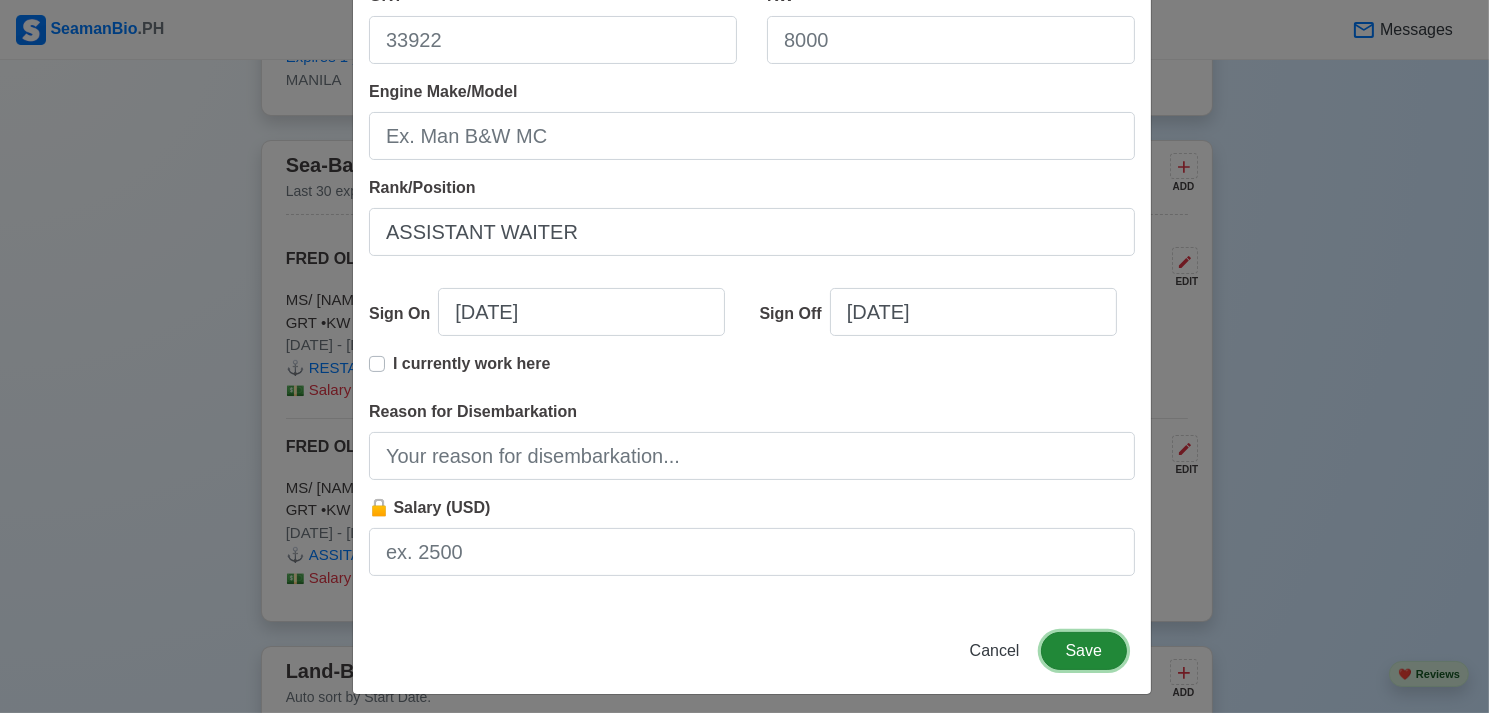 click on "Save" at bounding box center (1084, 651) 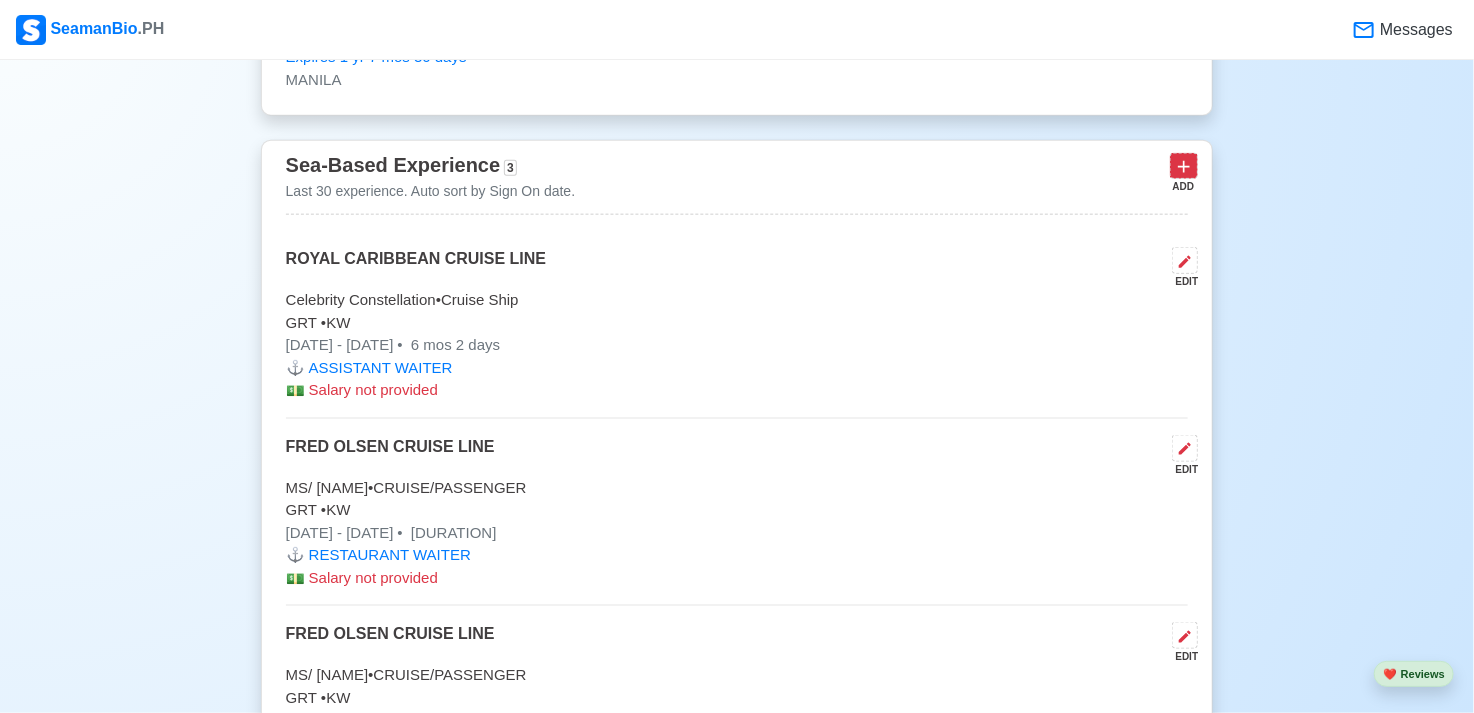 click 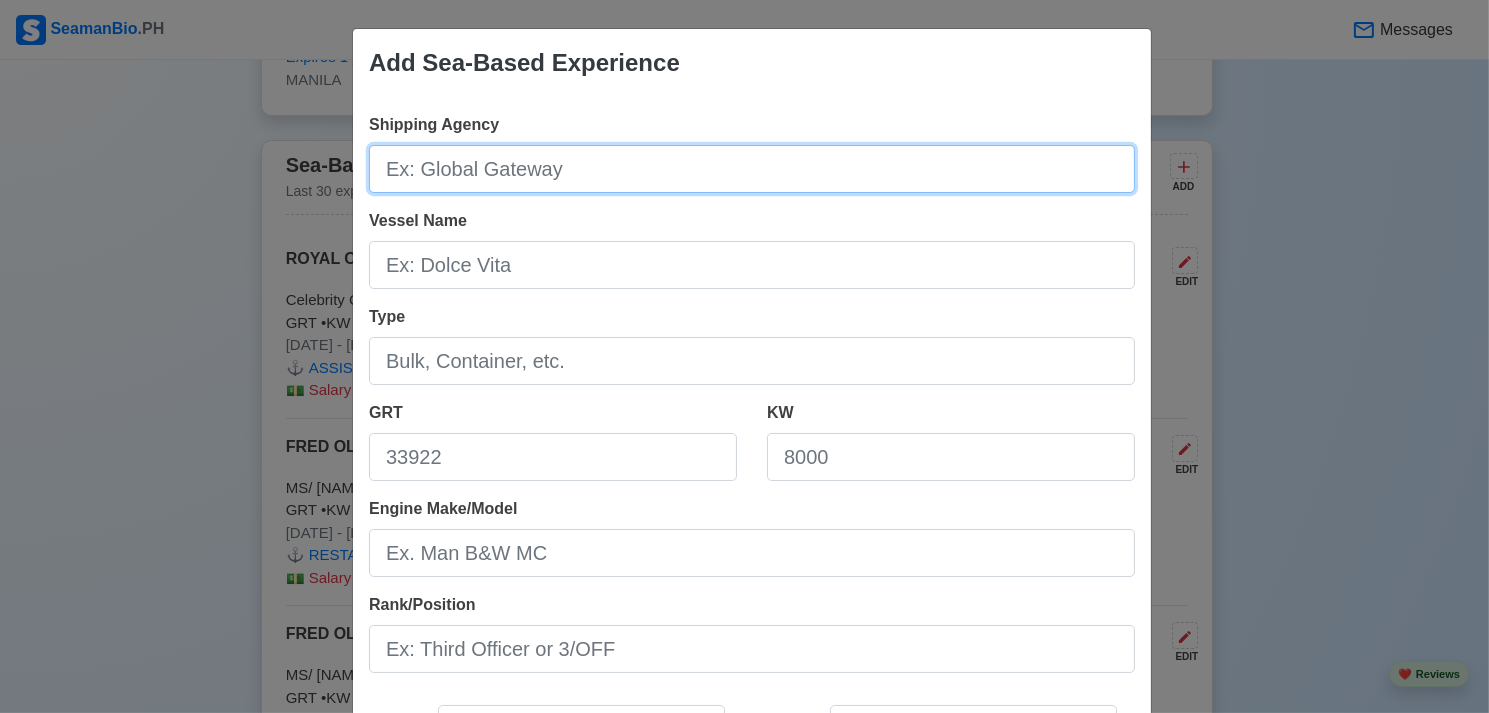 click on "Shipping Agency" at bounding box center (752, 169) 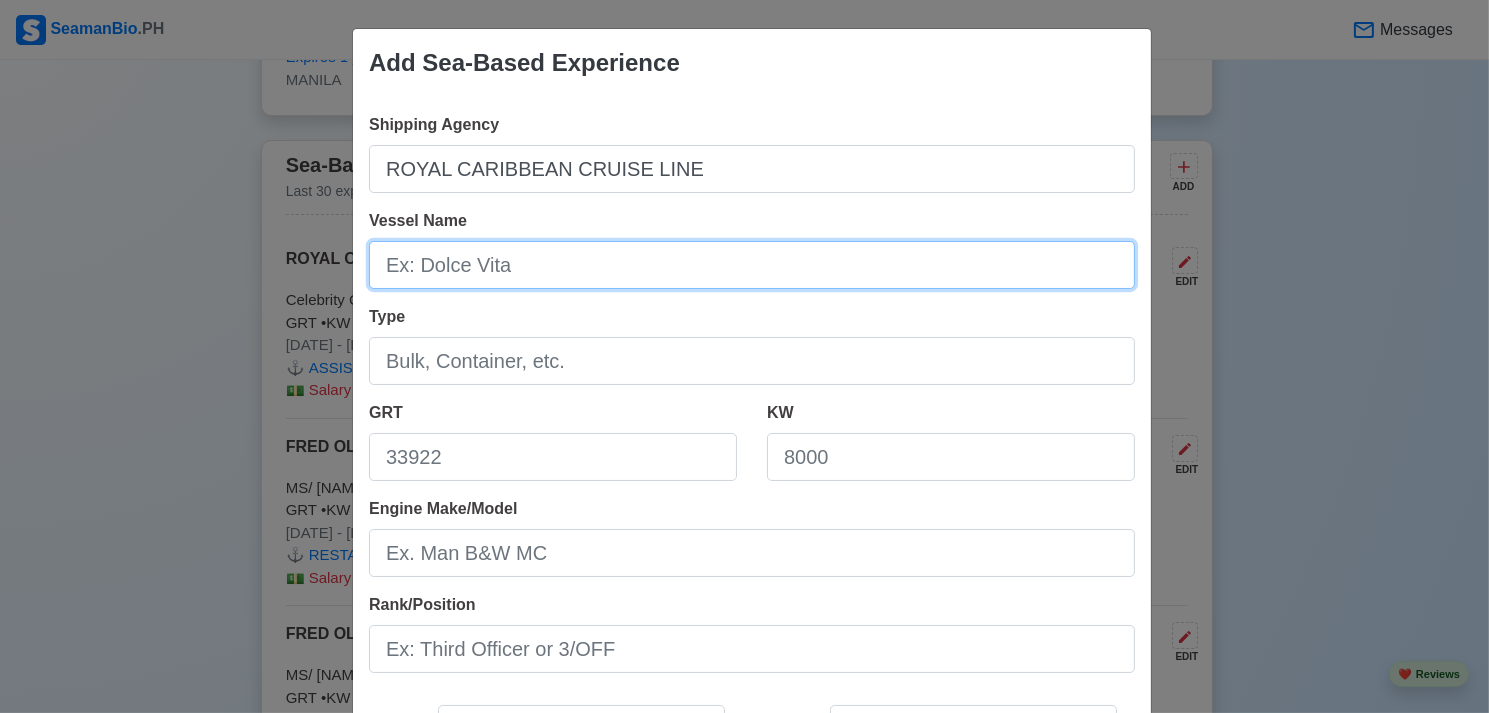 click on "Vessel Name" at bounding box center [752, 265] 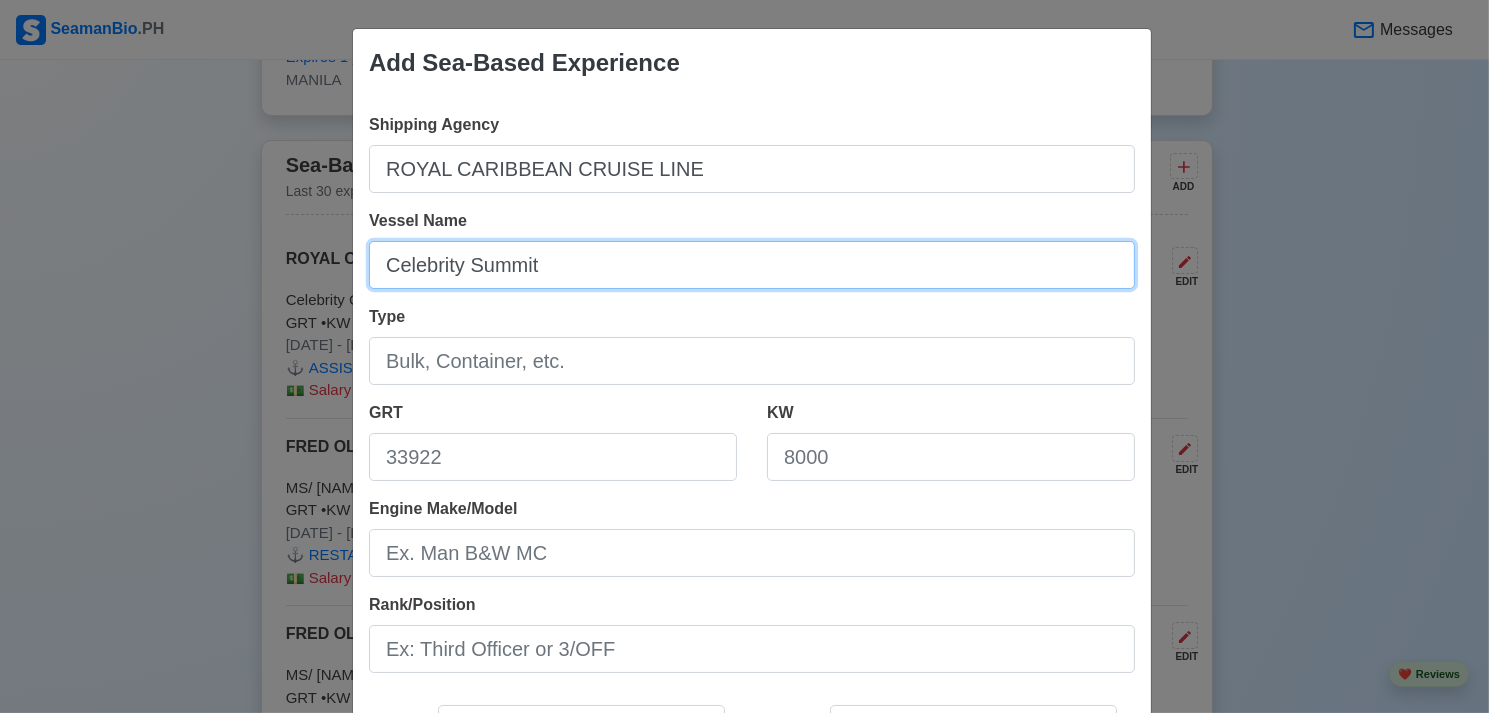 type on "Celebrity Summit" 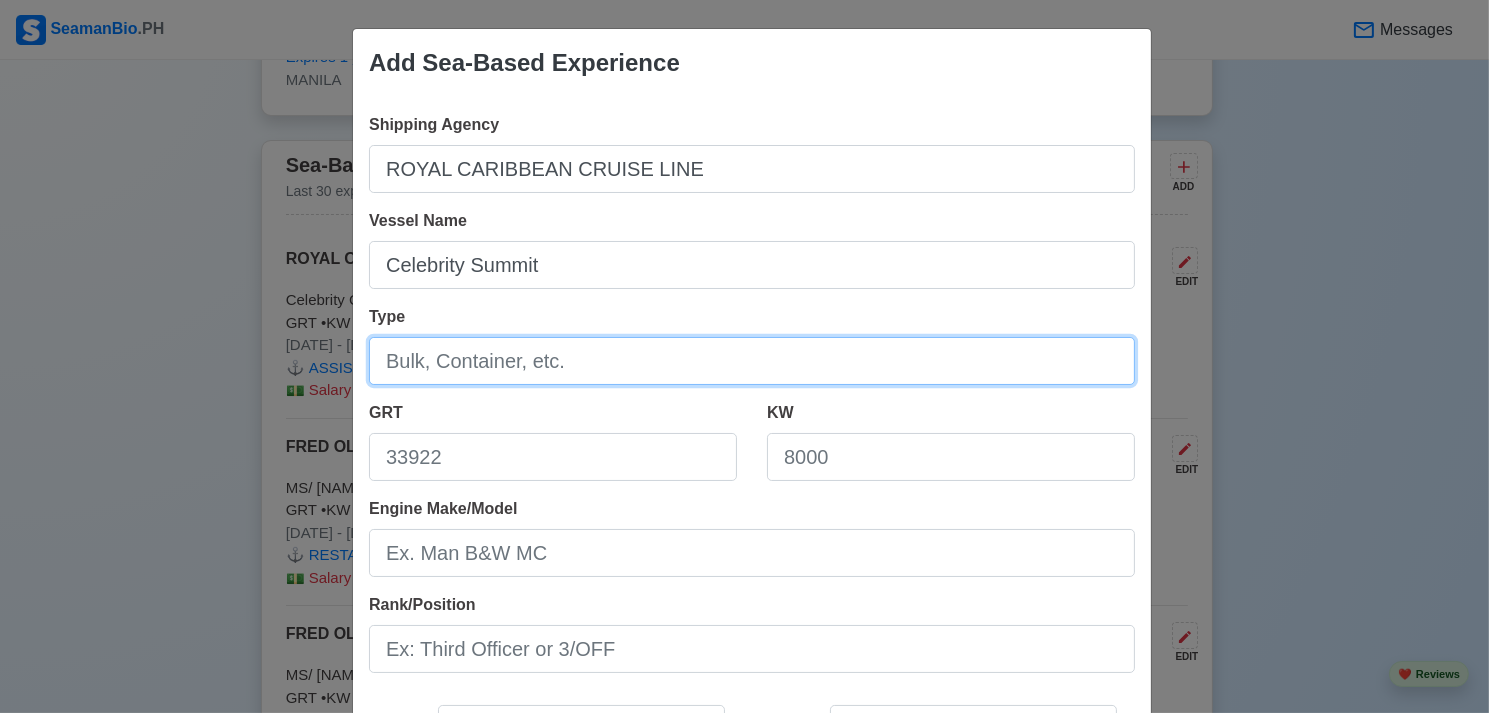 click on "Type" at bounding box center (752, 361) 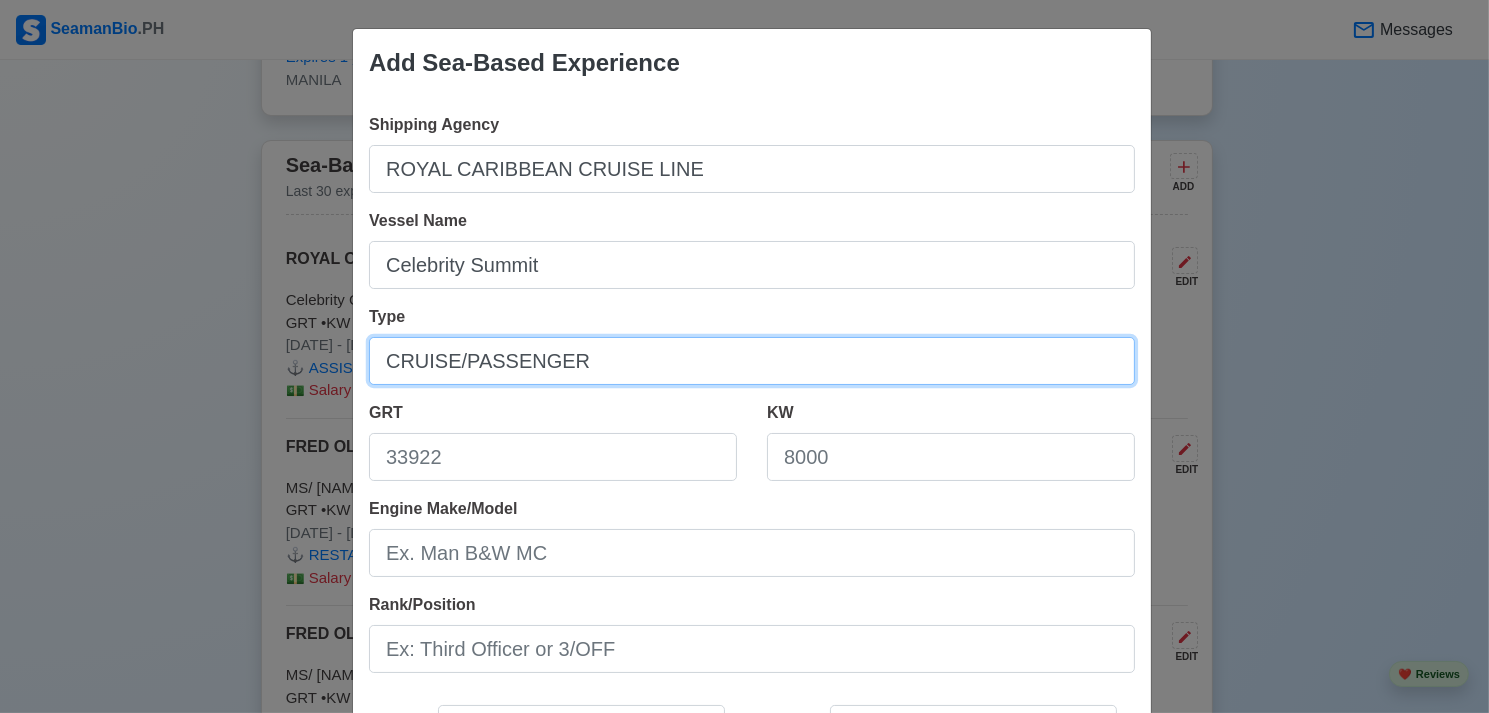 type on "CRUISE/PASSENGER" 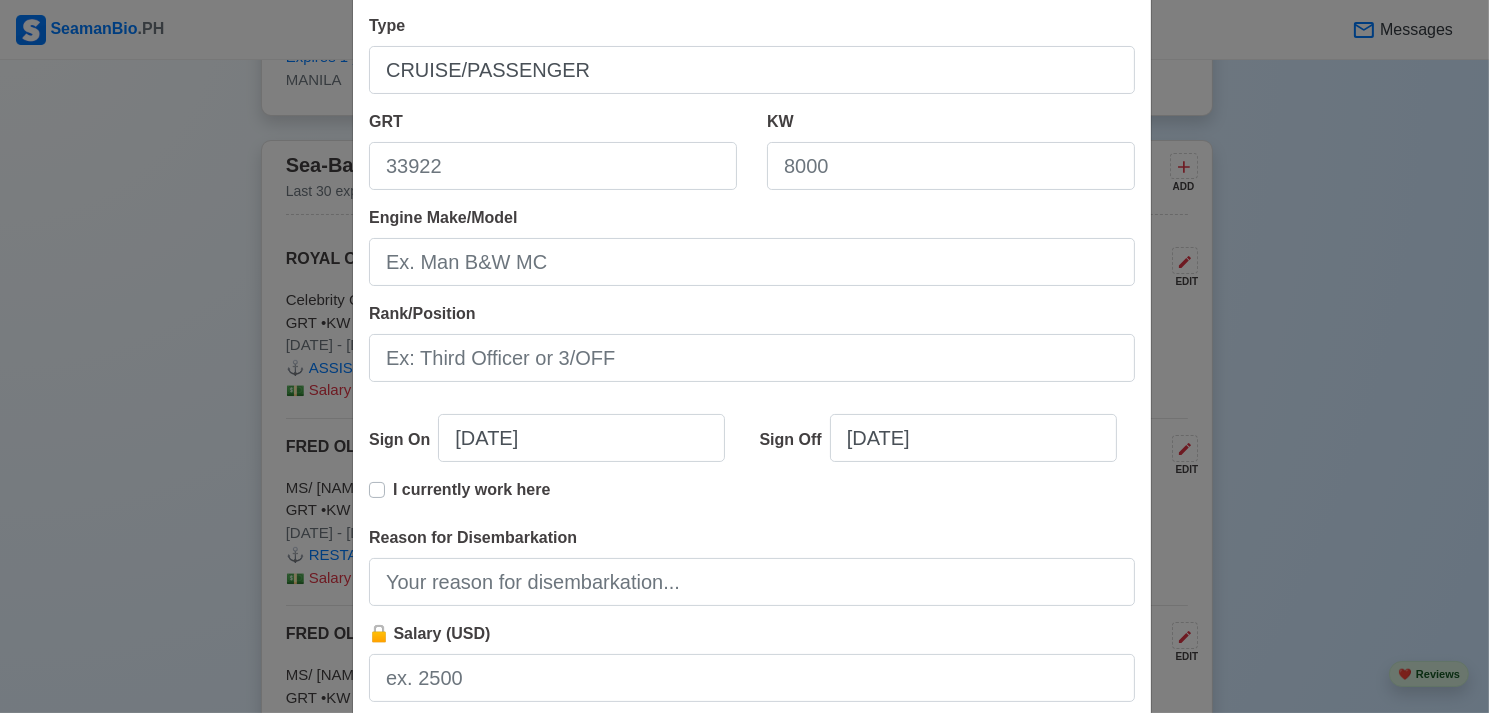 scroll, scrollTop: 286, scrollLeft: 0, axis: vertical 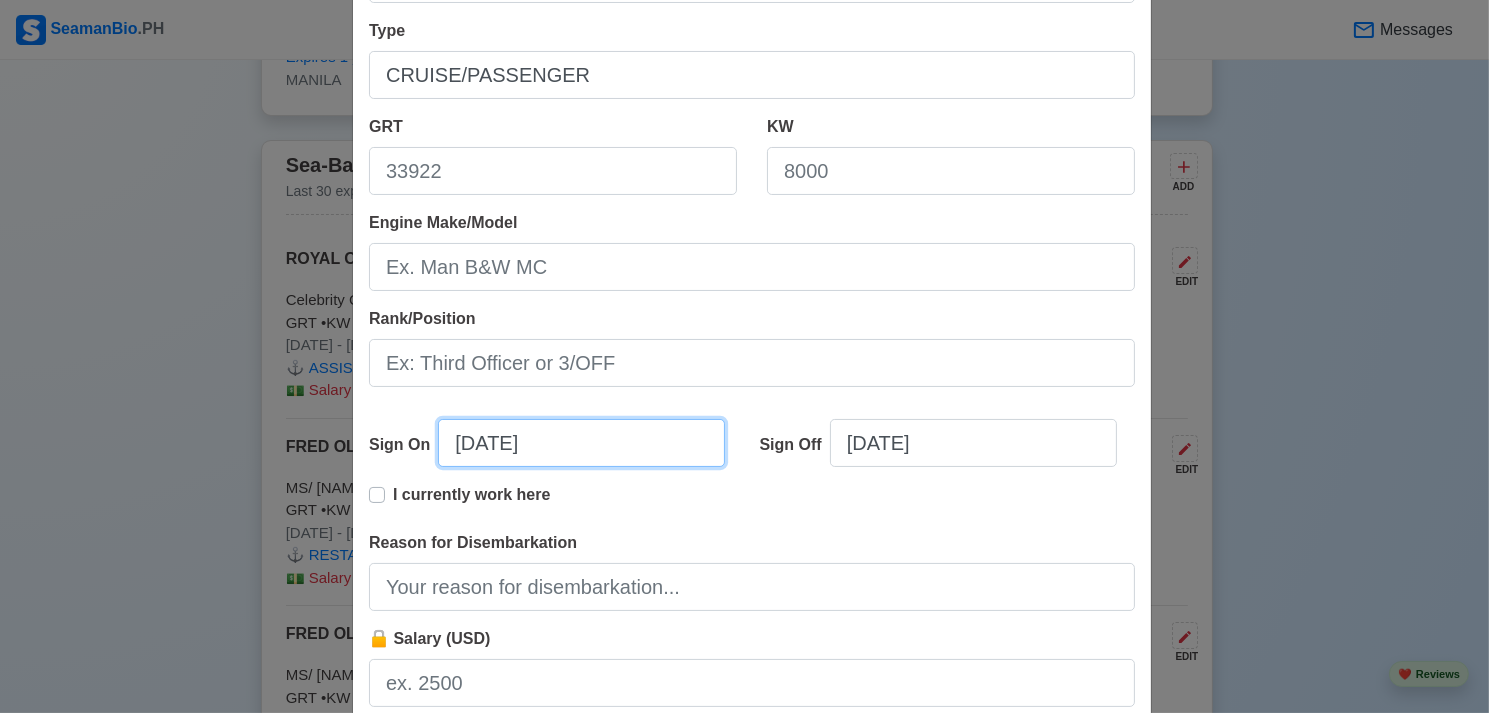 select on "****" 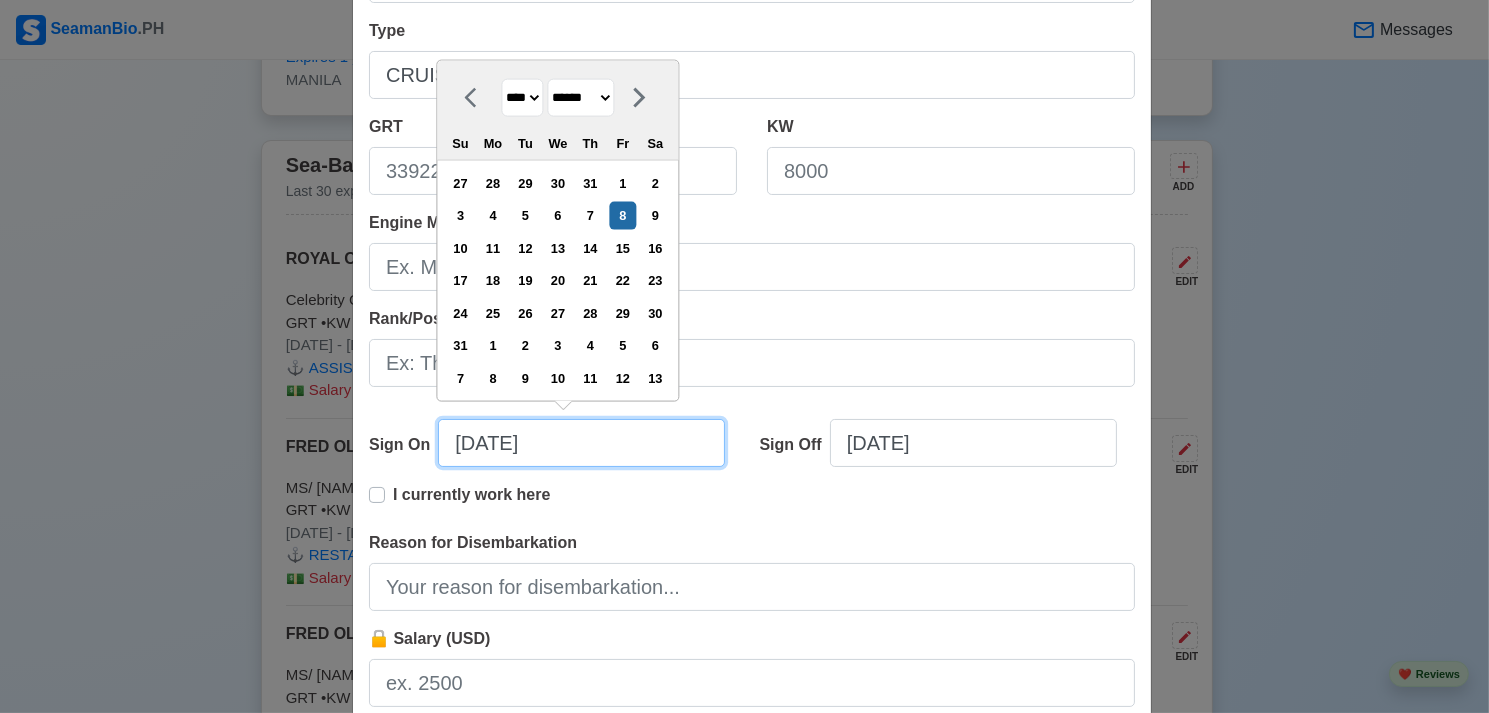 click on "[DATE]" at bounding box center (581, 443) 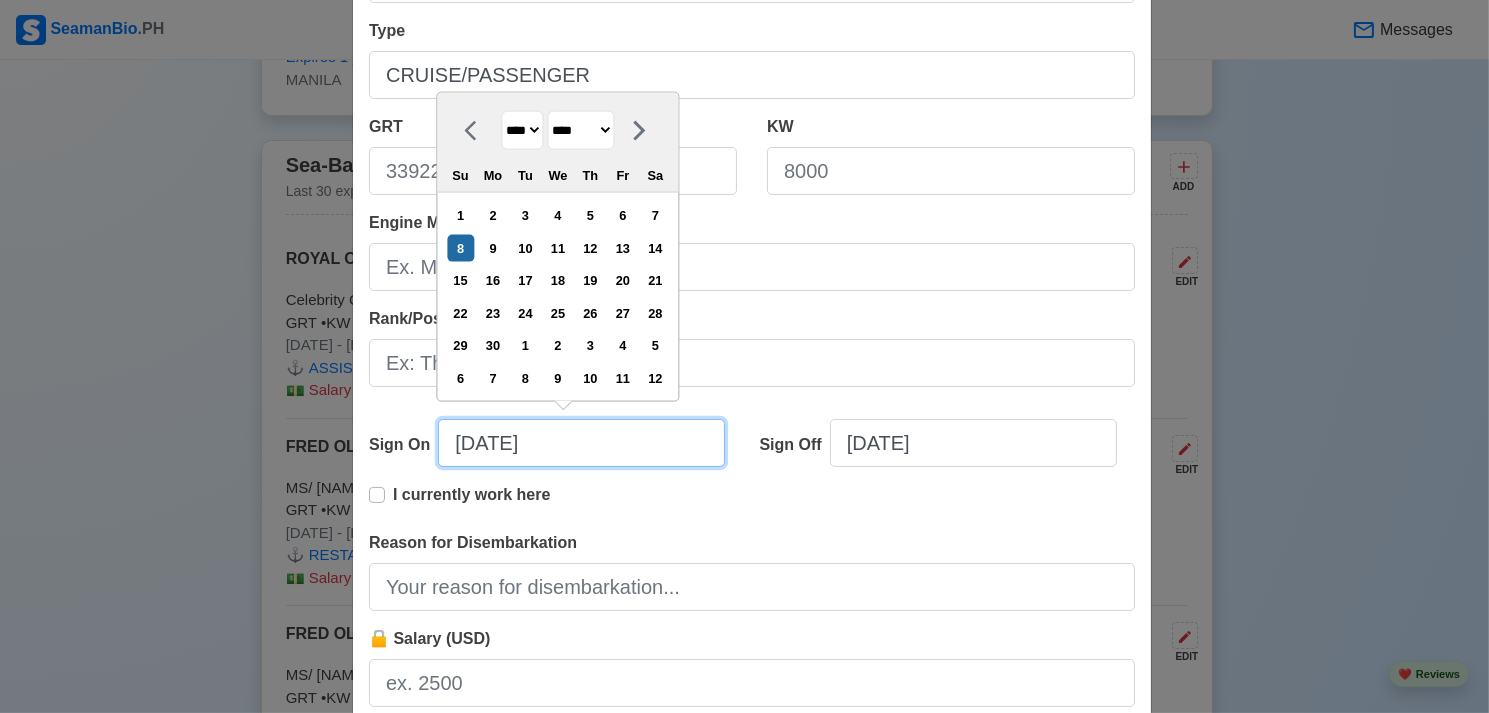 type on "[DATE]" 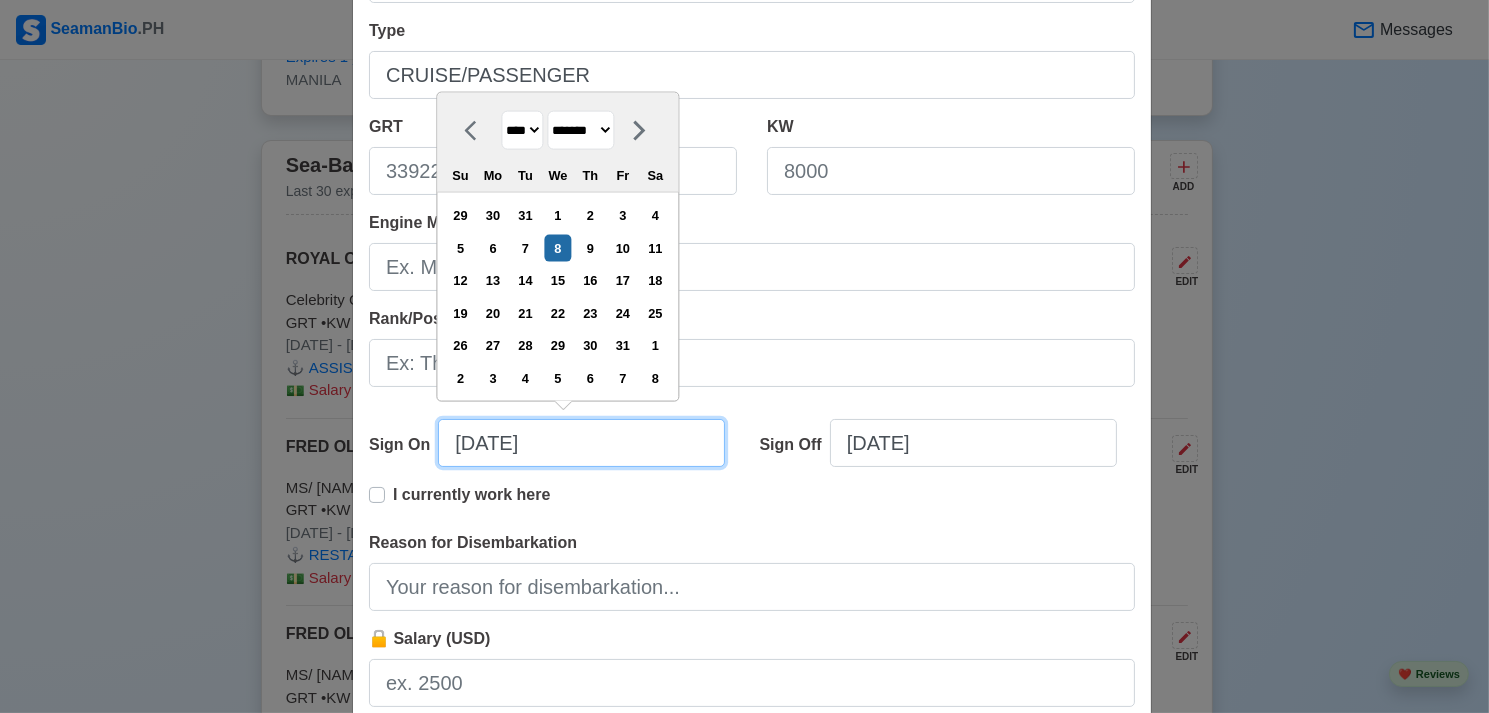 type on "[DATE]" 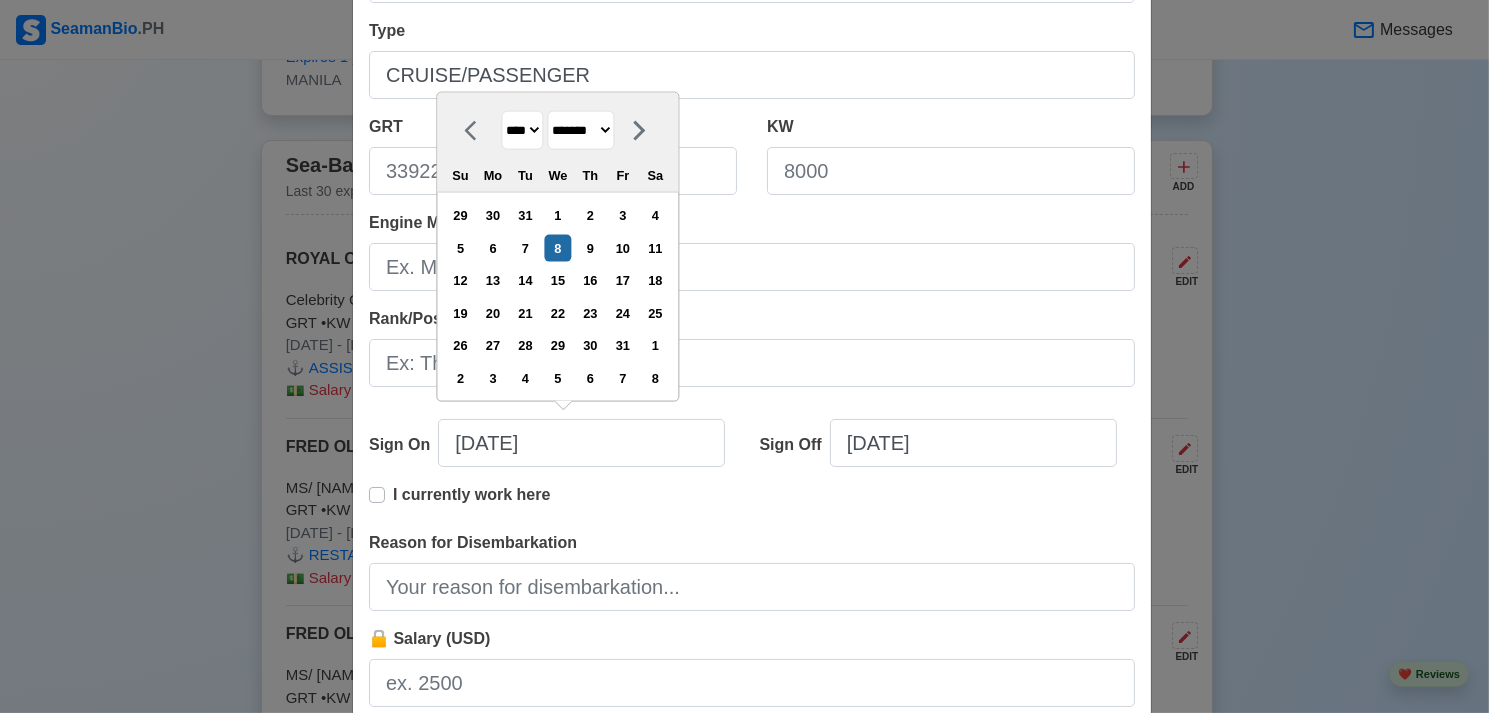 click on "******* ******** ***** ***** *** **** **** ****** ********* ******* ******** ********" at bounding box center [580, 130] 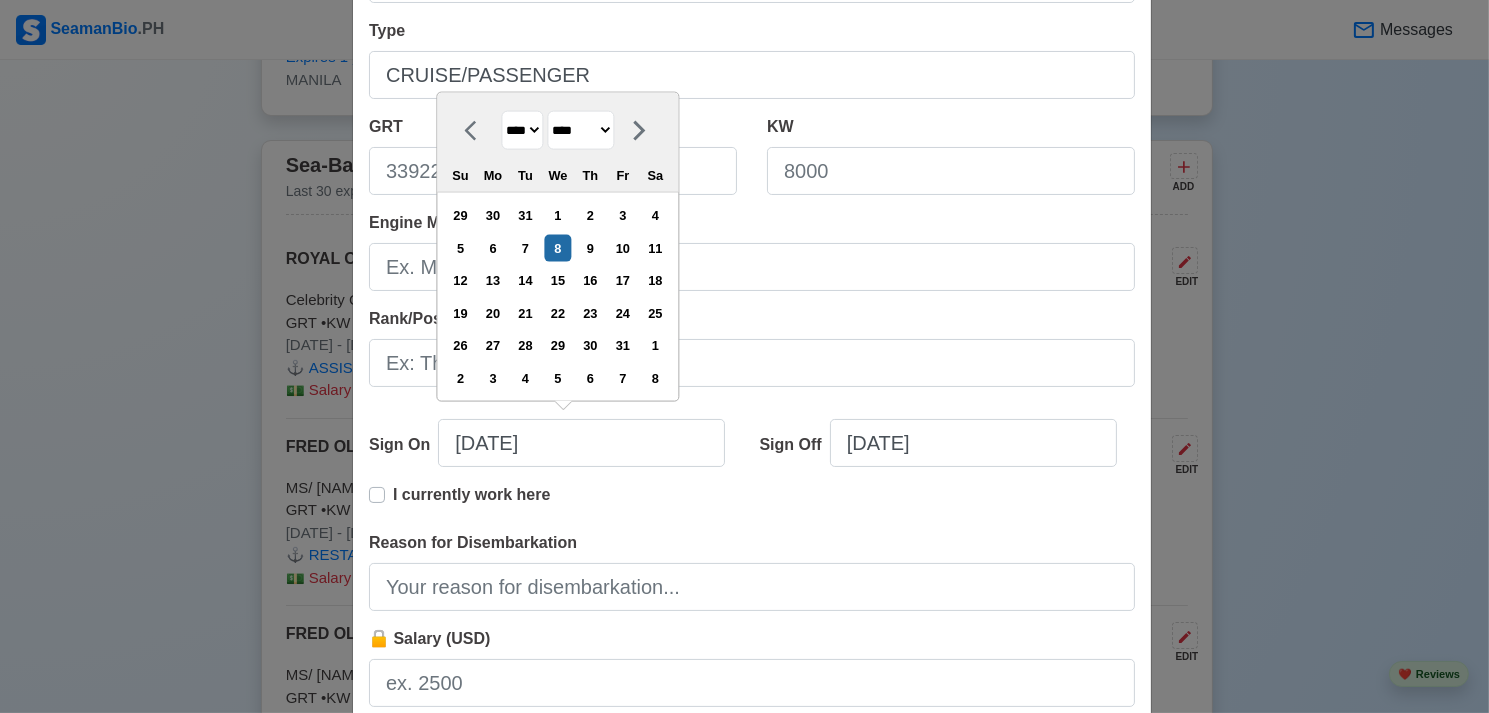 click on "******* ******** ***** ***** *** **** **** ****** ********* ******* ******** ********" at bounding box center (580, 130) 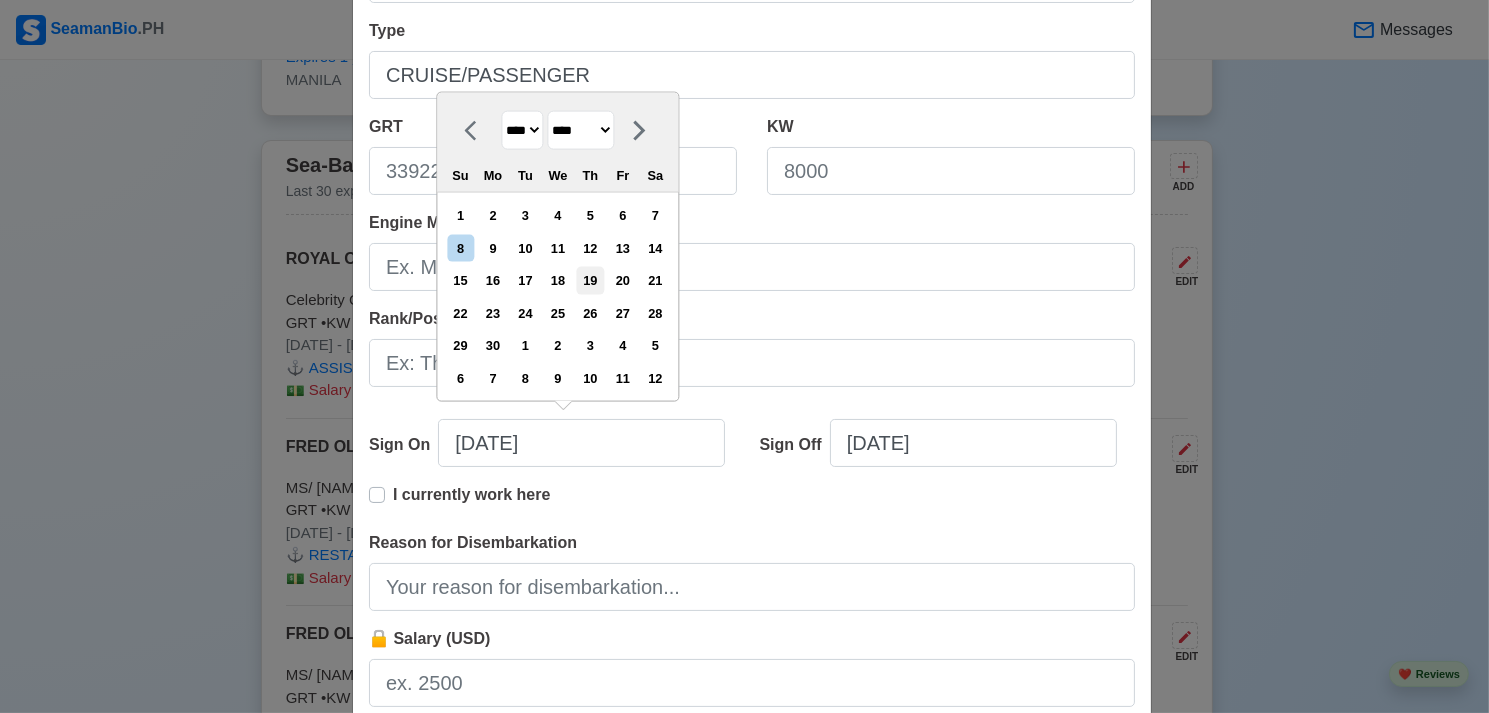 click on "19" at bounding box center (590, 280) 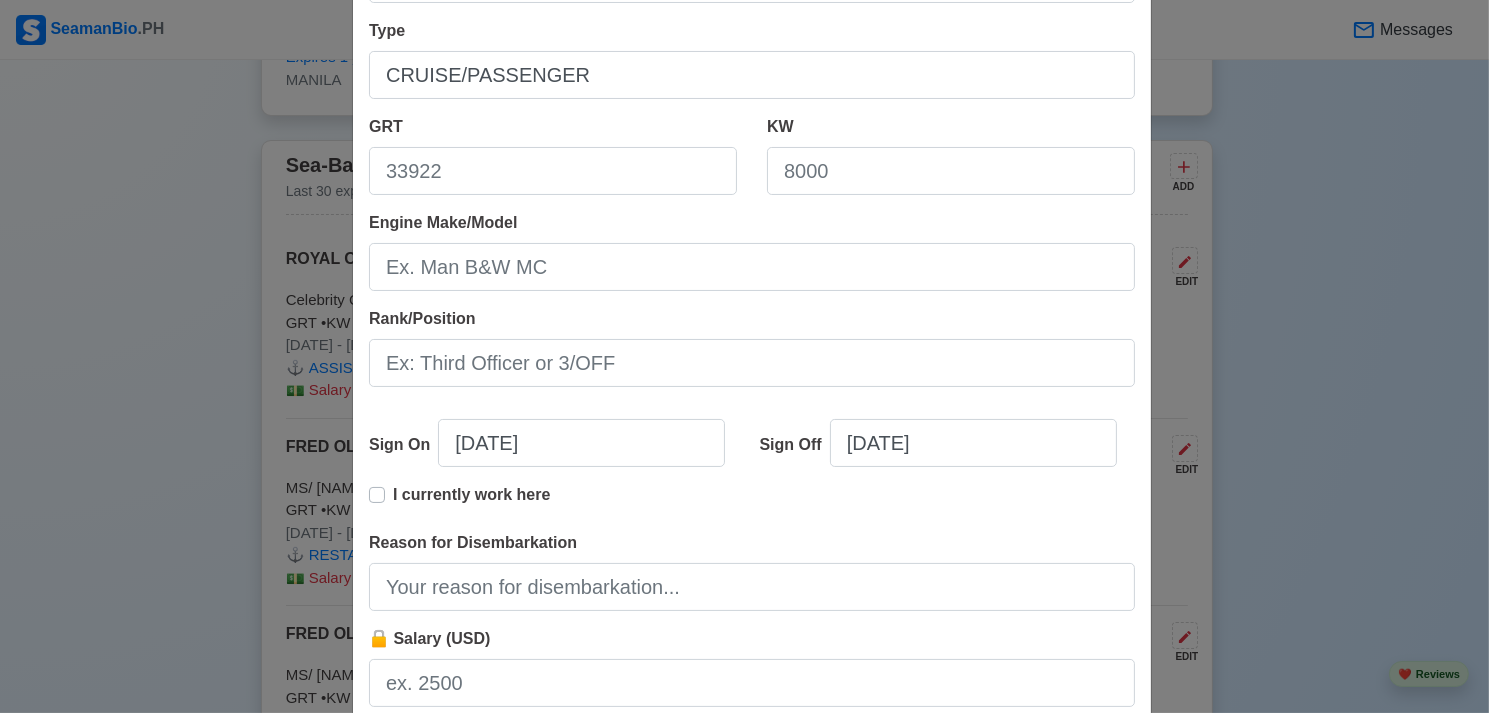 click on "I currently work here" at bounding box center (471, 503) 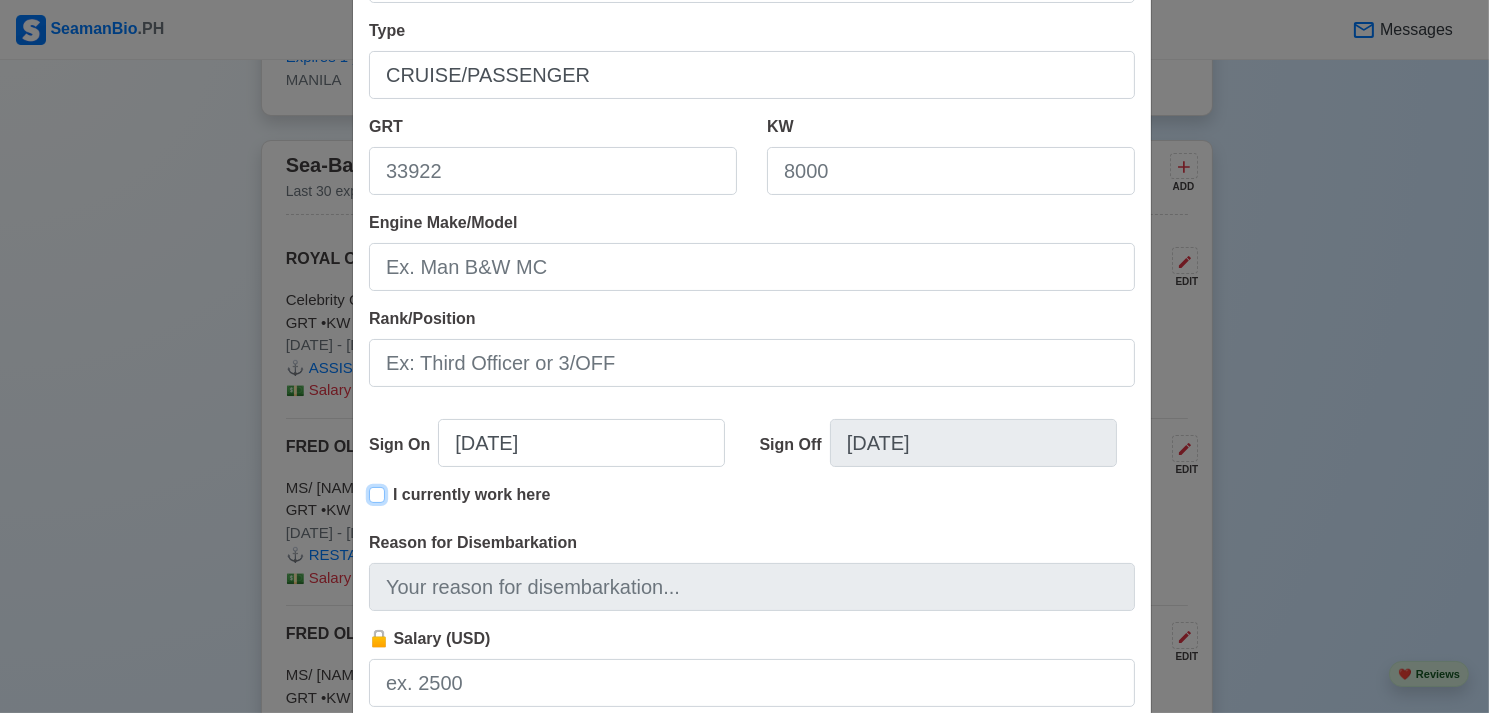 type on "[DATE]" 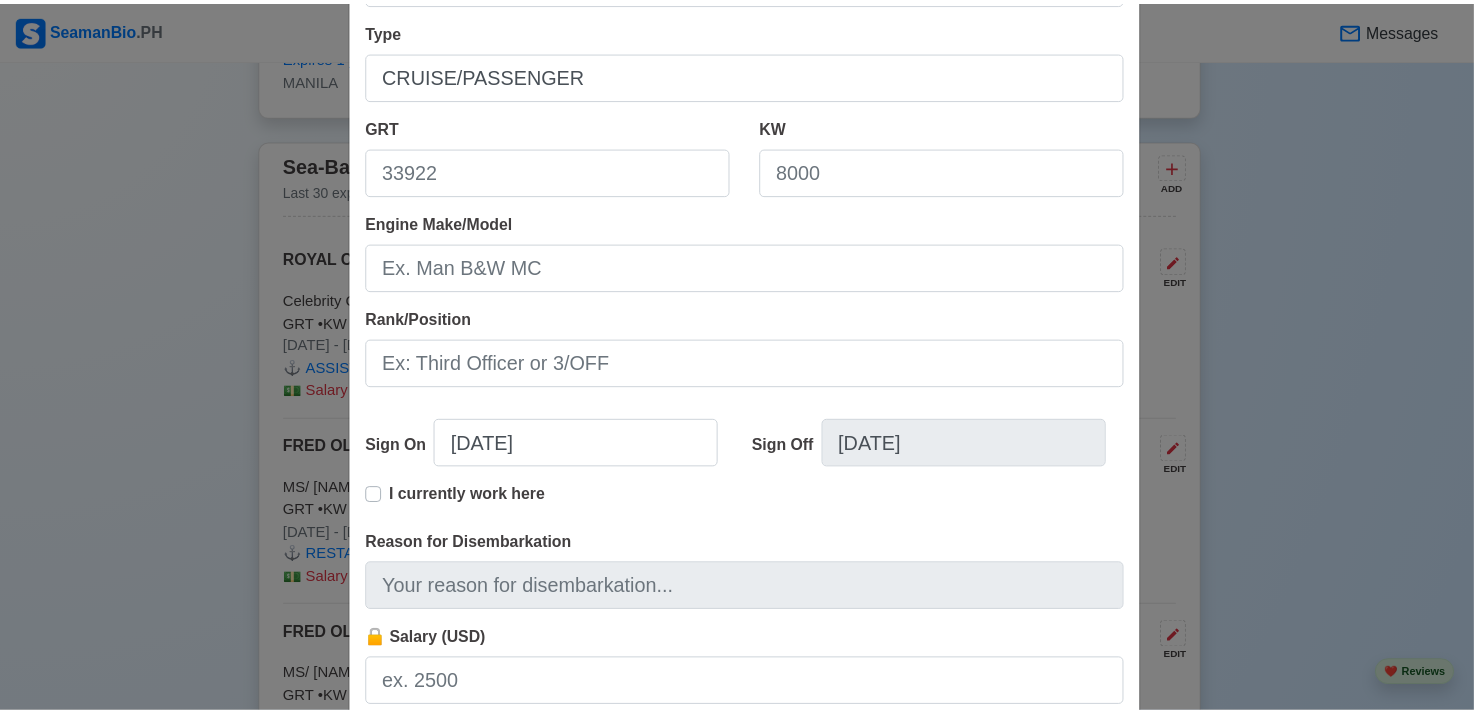 scroll, scrollTop: 425, scrollLeft: 0, axis: vertical 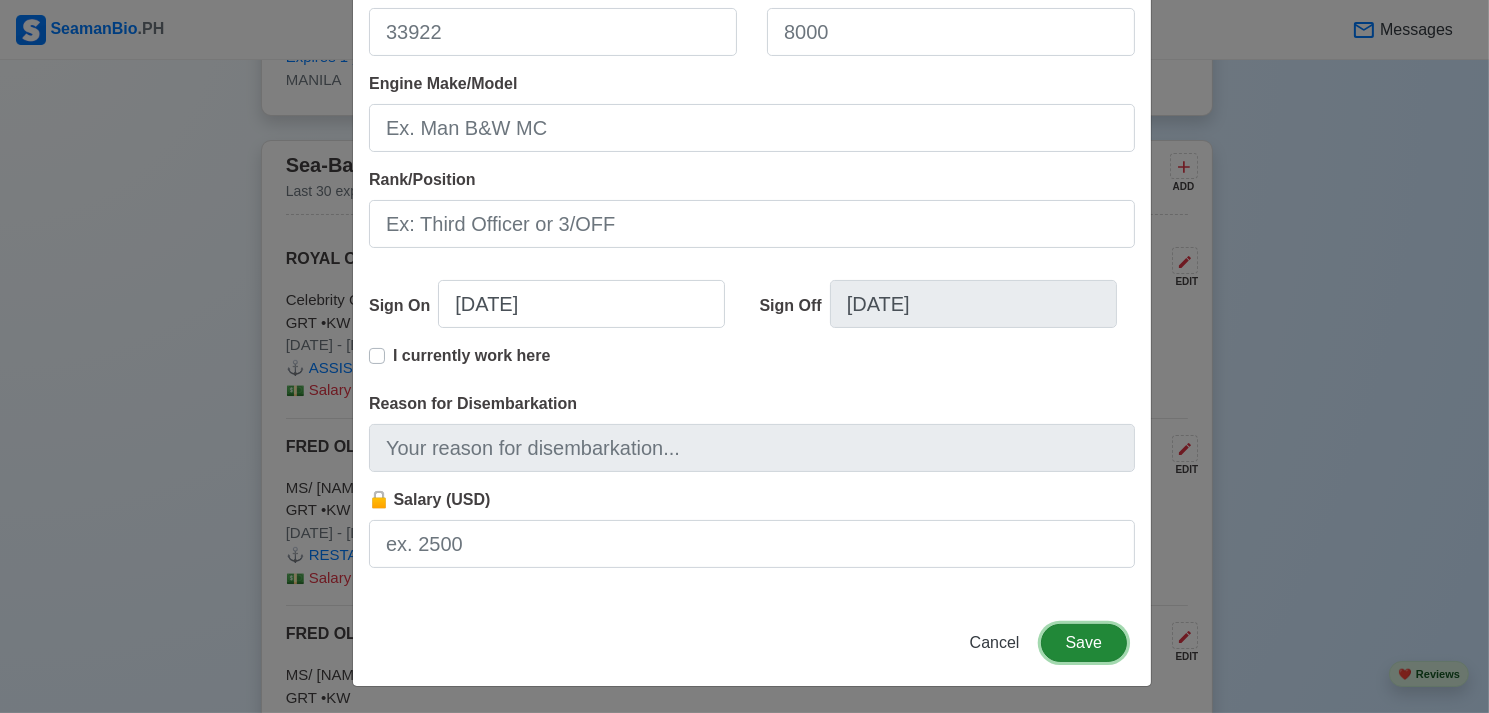 click on "Save" at bounding box center (1084, 643) 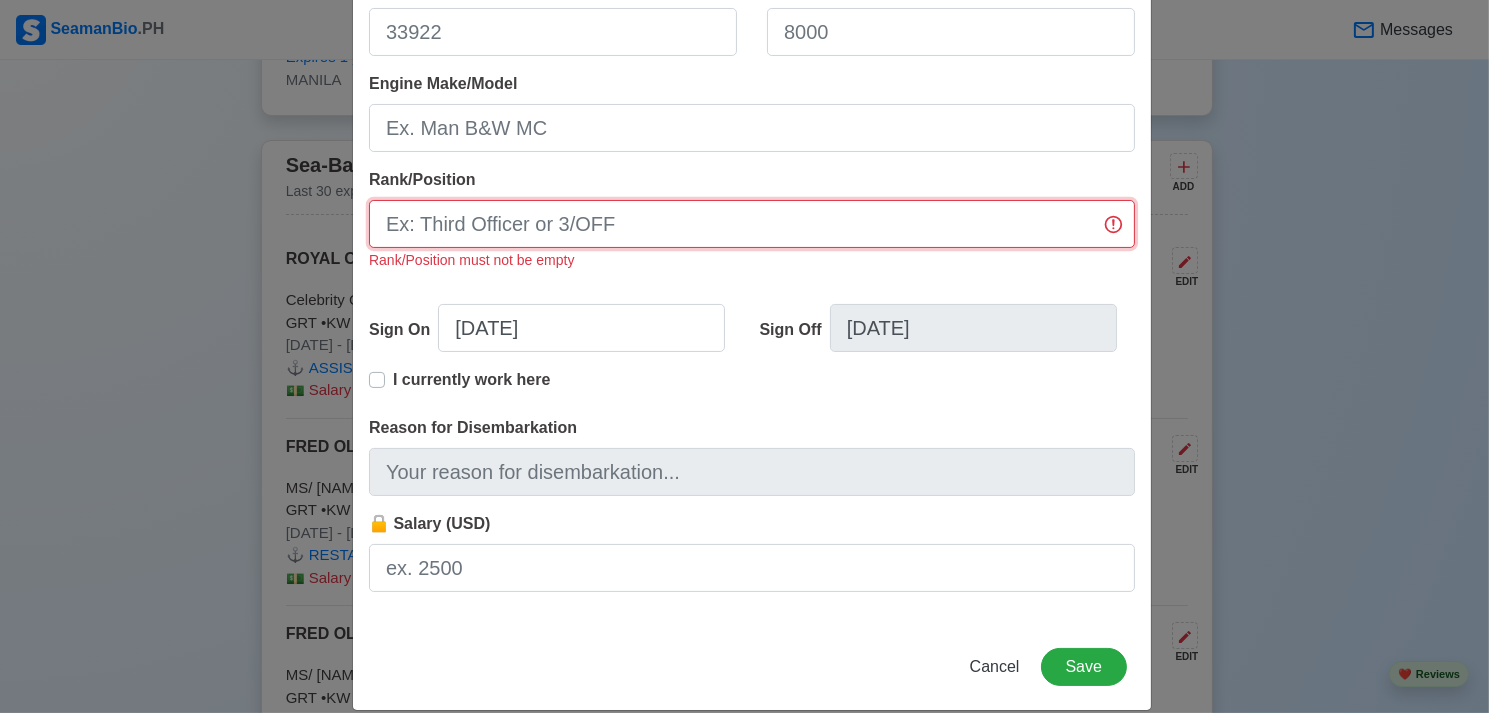 click on "Rank/Position" at bounding box center (752, 224) 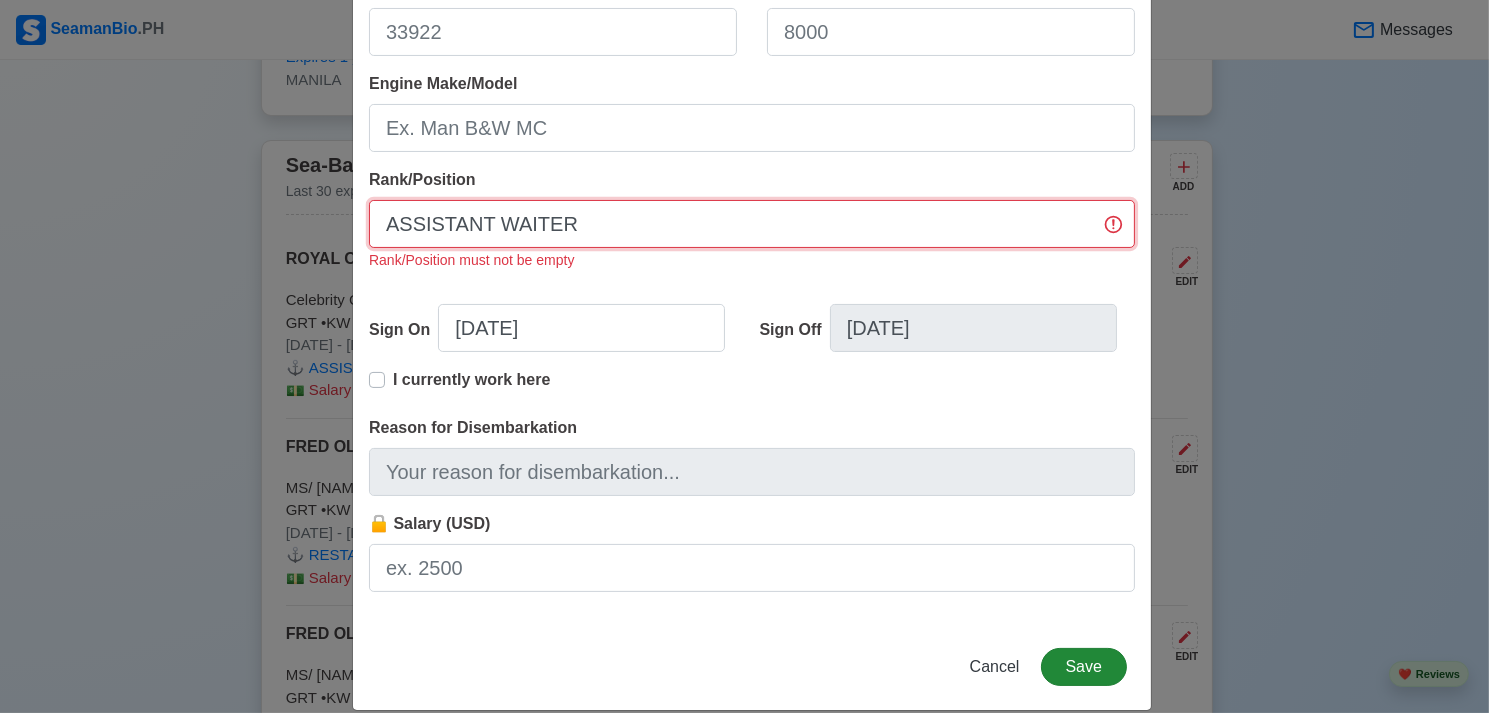 type on "ASSISTANT WAITER" 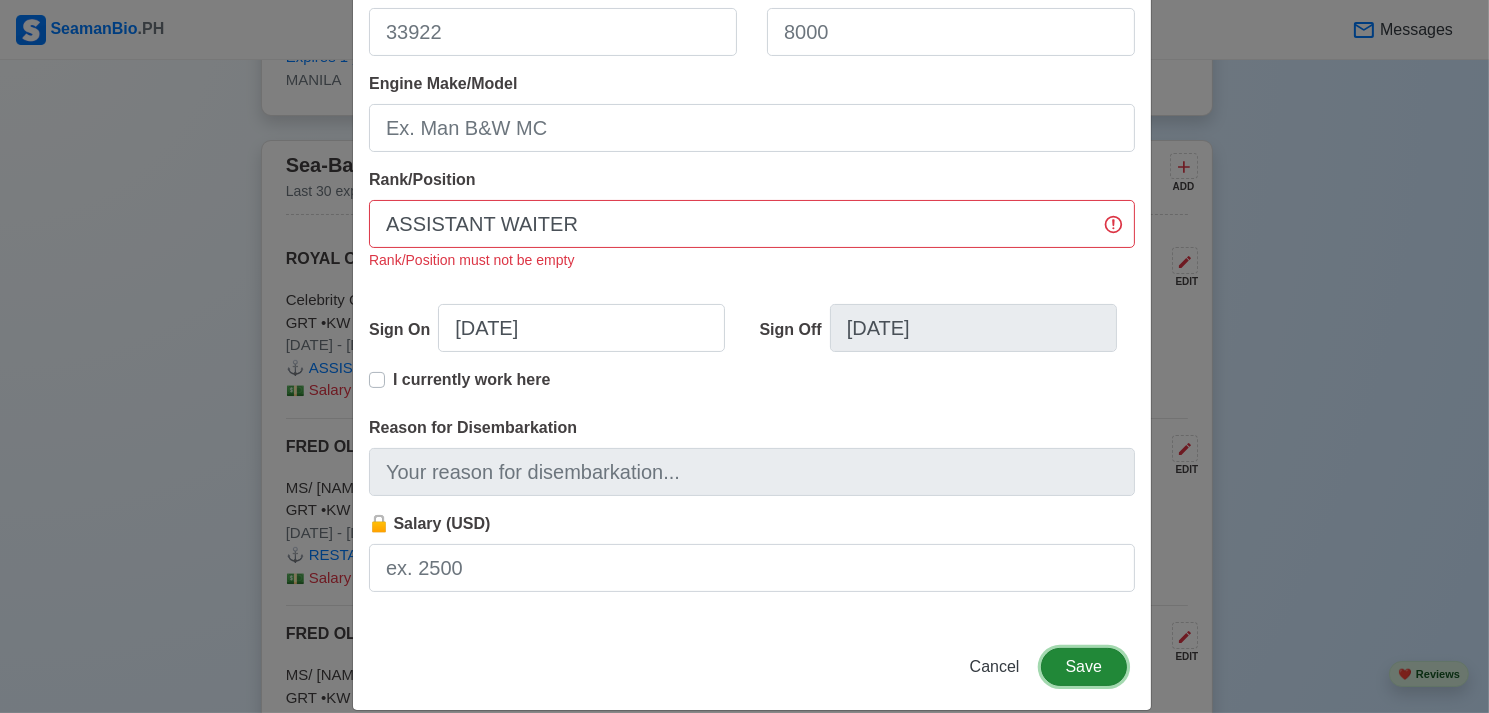 click on "Save" at bounding box center (1084, 667) 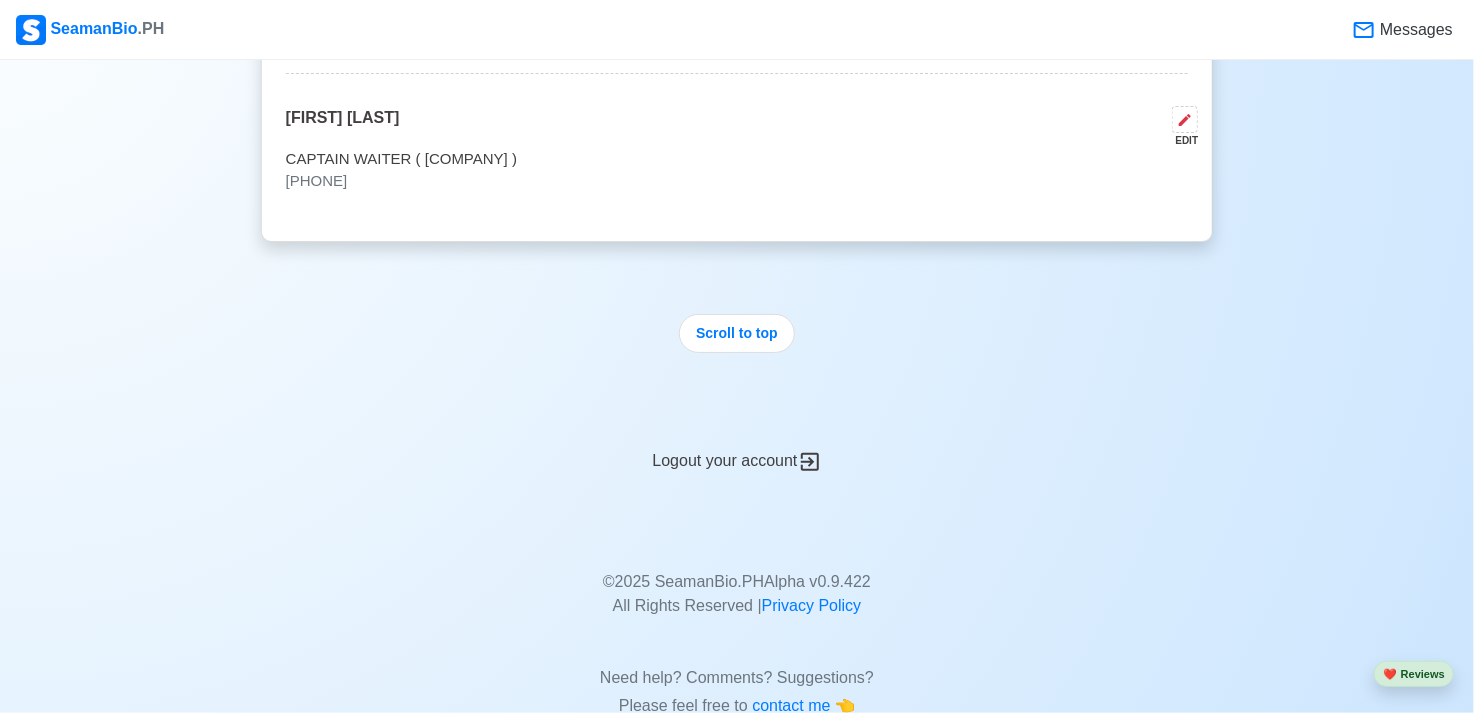 scroll, scrollTop: 5841, scrollLeft: 0, axis: vertical 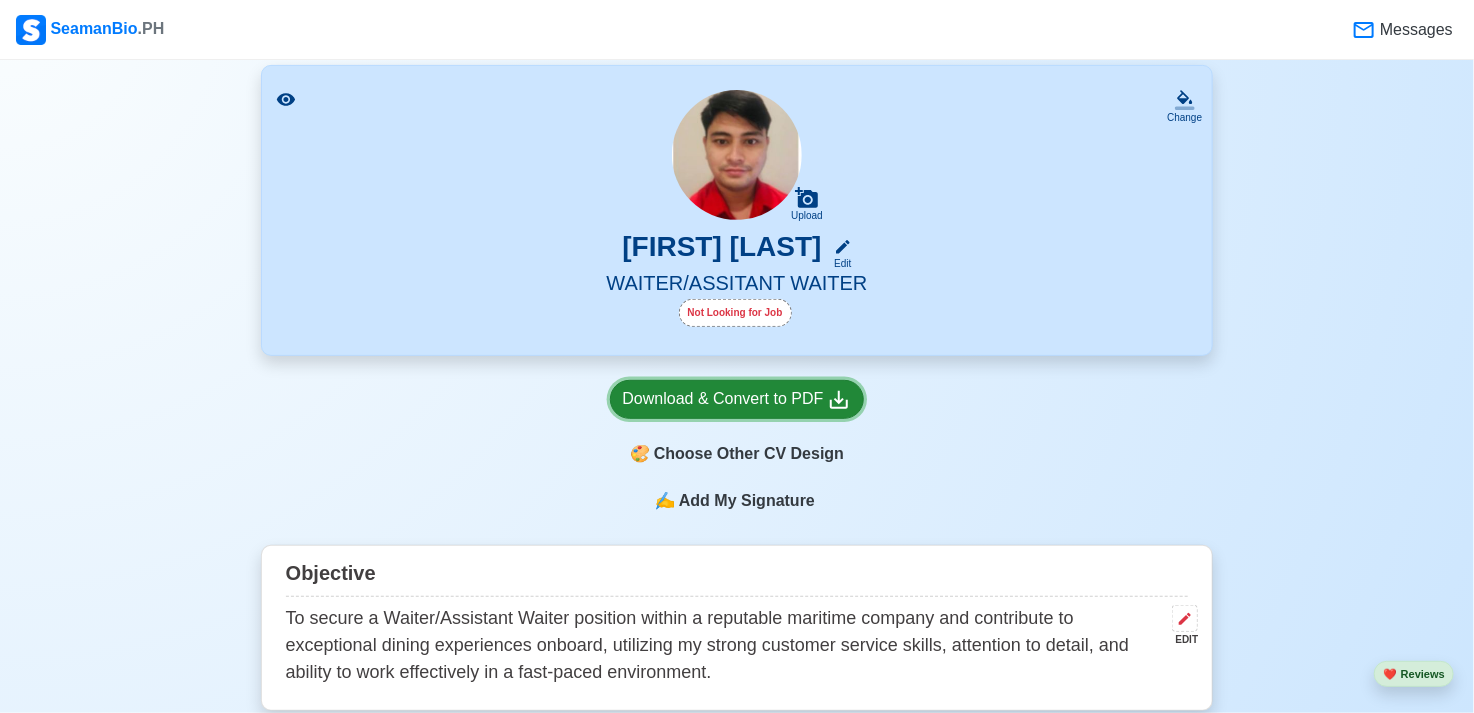 click on "Download & Convert to PDF" at bounding box center (737, 399) 